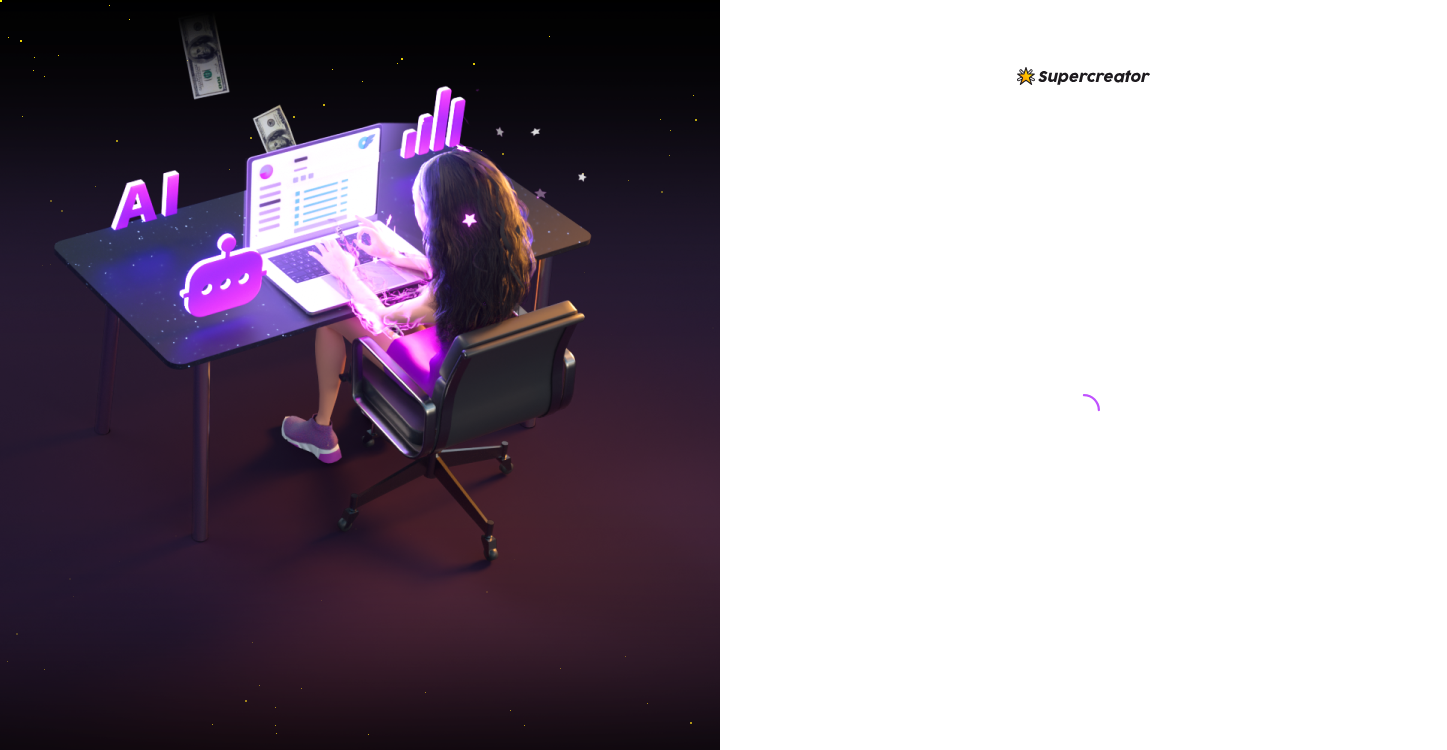 scroll, scrollTop: 0, scrollLeft: 0, axis: both 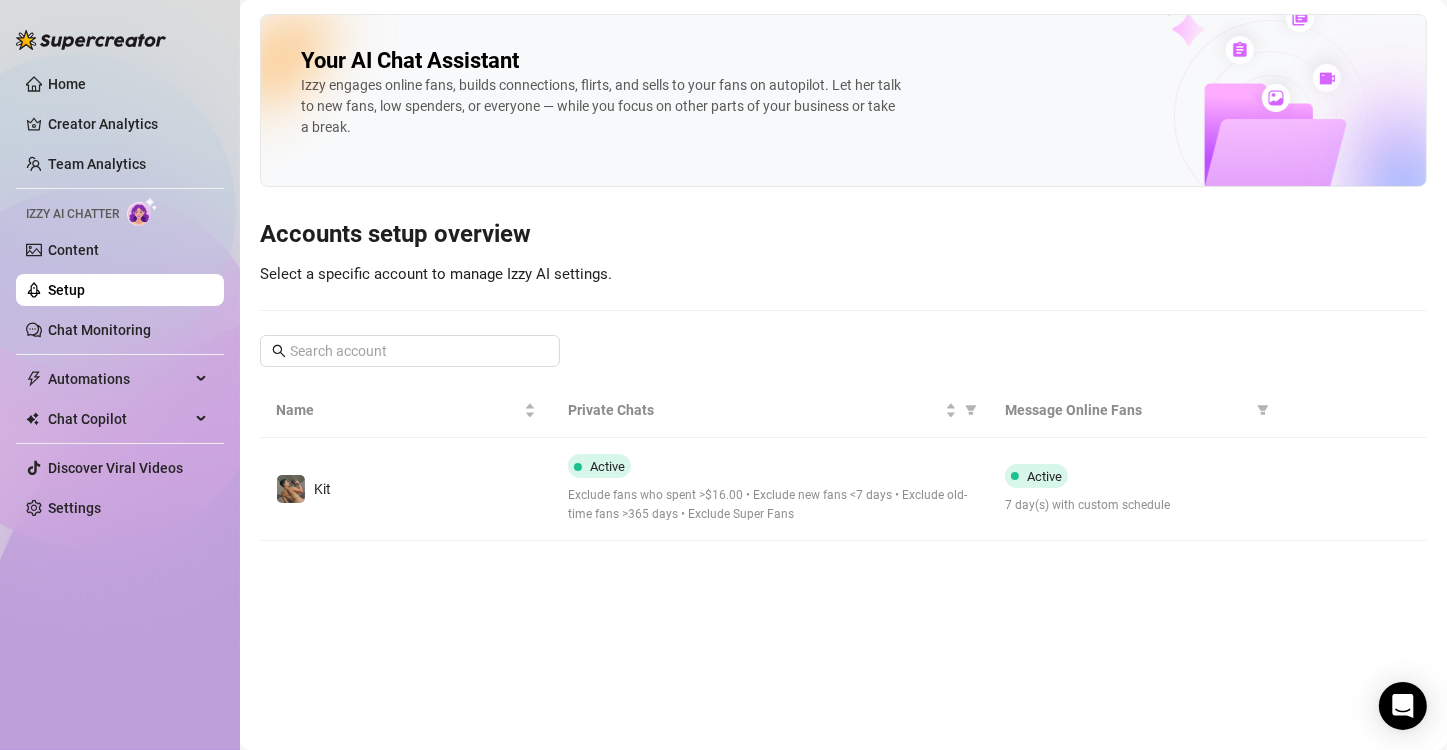 click on "Exclude fans who spent >$16.00 • Exclude new fans <7 days • Exclude old-time fans >365 days • Exclude Super Fans" at bounding box center [771, 505] 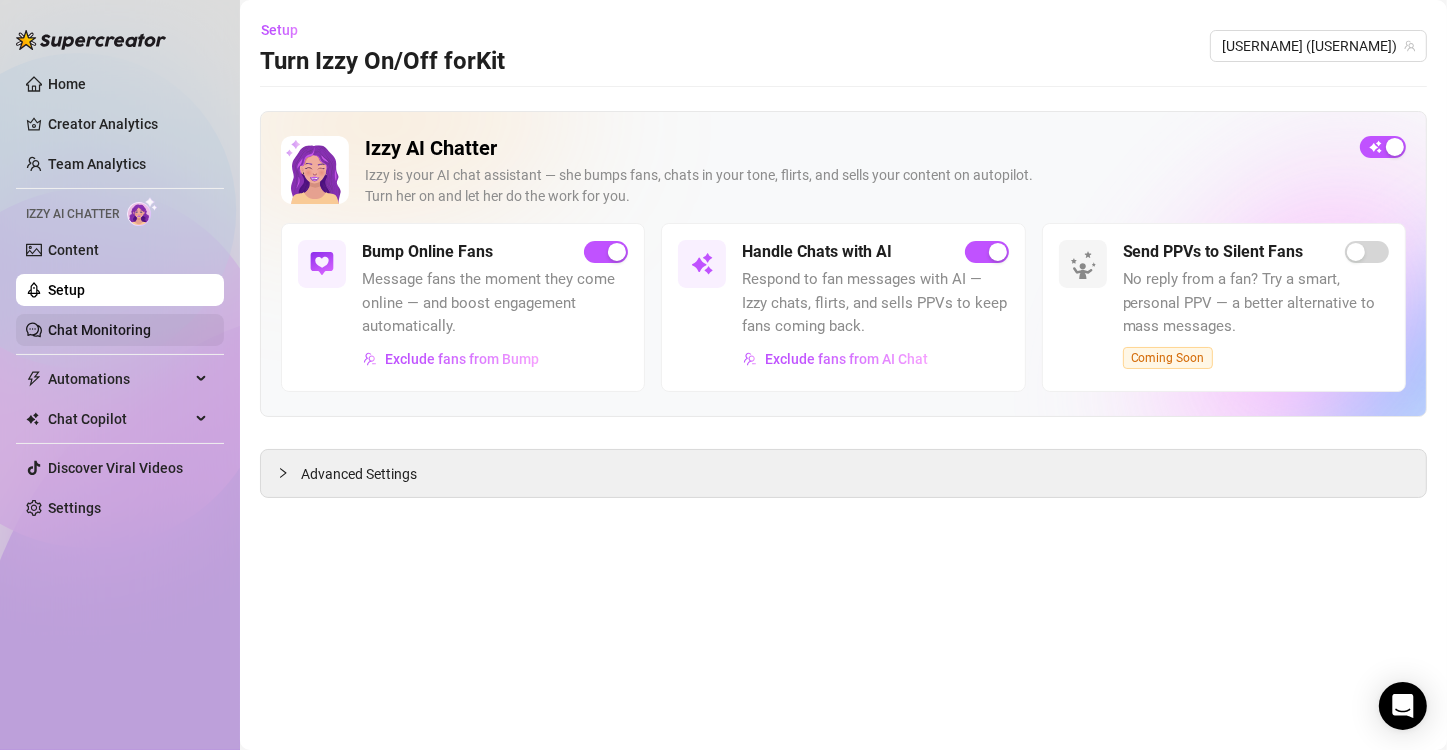 click on "Chat Monitoring" at bounding box center [99, 330] 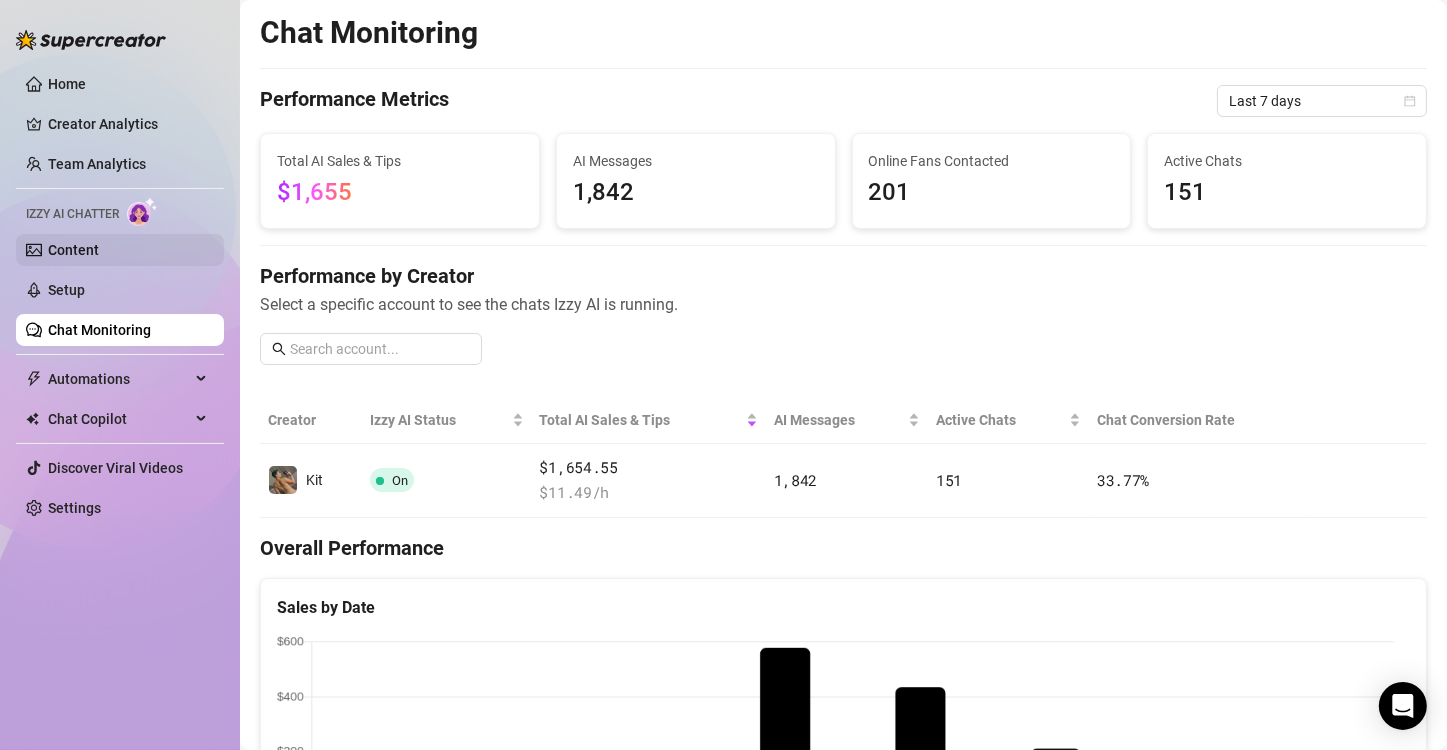 click on "Content" at bounding box center (73, 250) 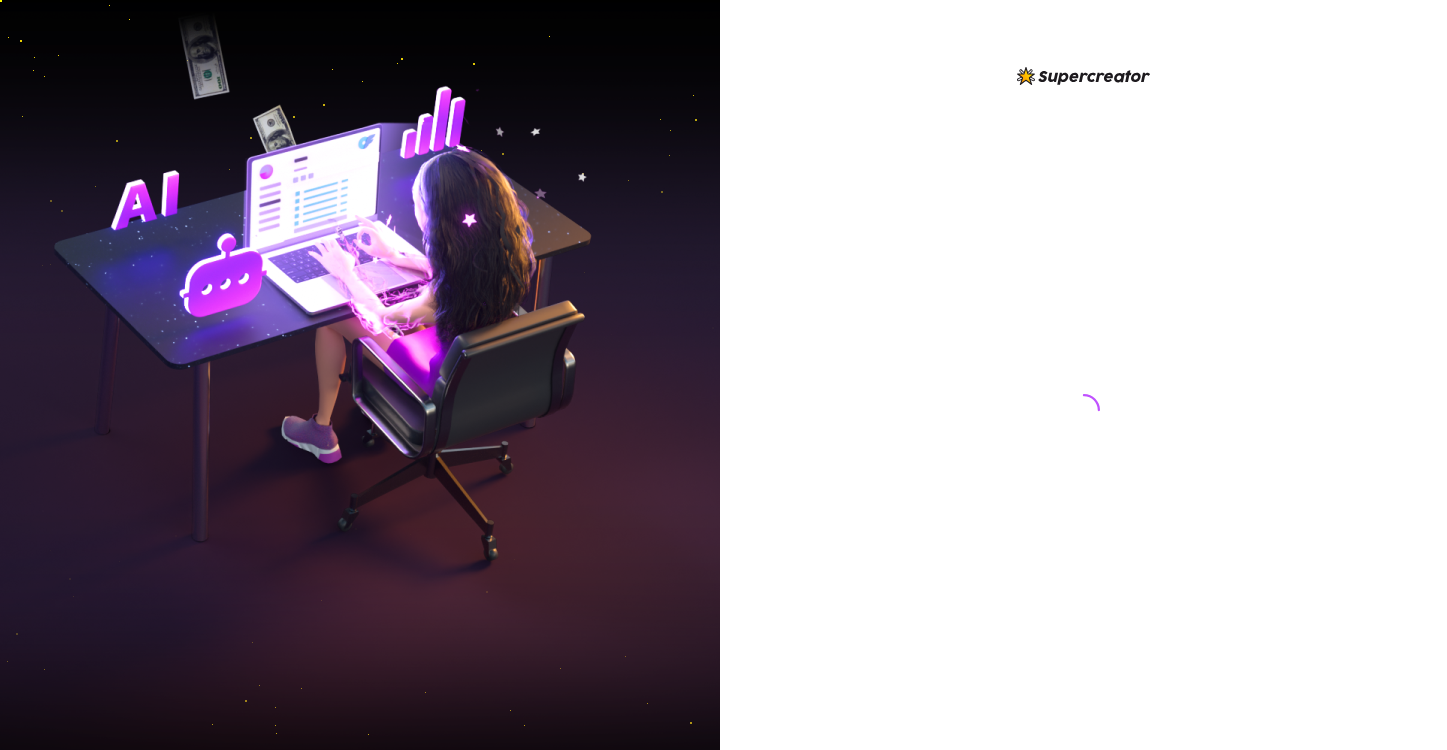 scroll, scrollTop: 0, scrollLeft: 0, axis: both 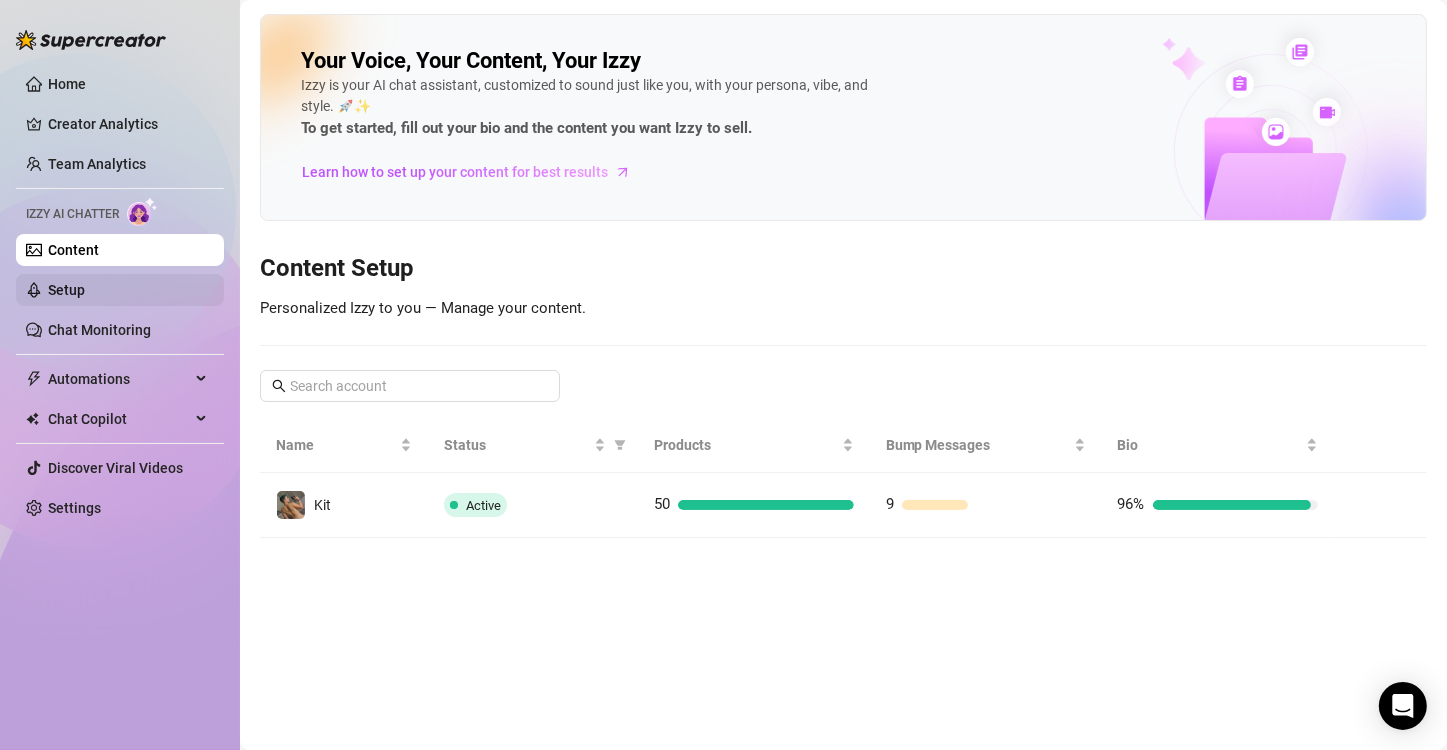 click on "Setup" at bounding box center [66, 290] 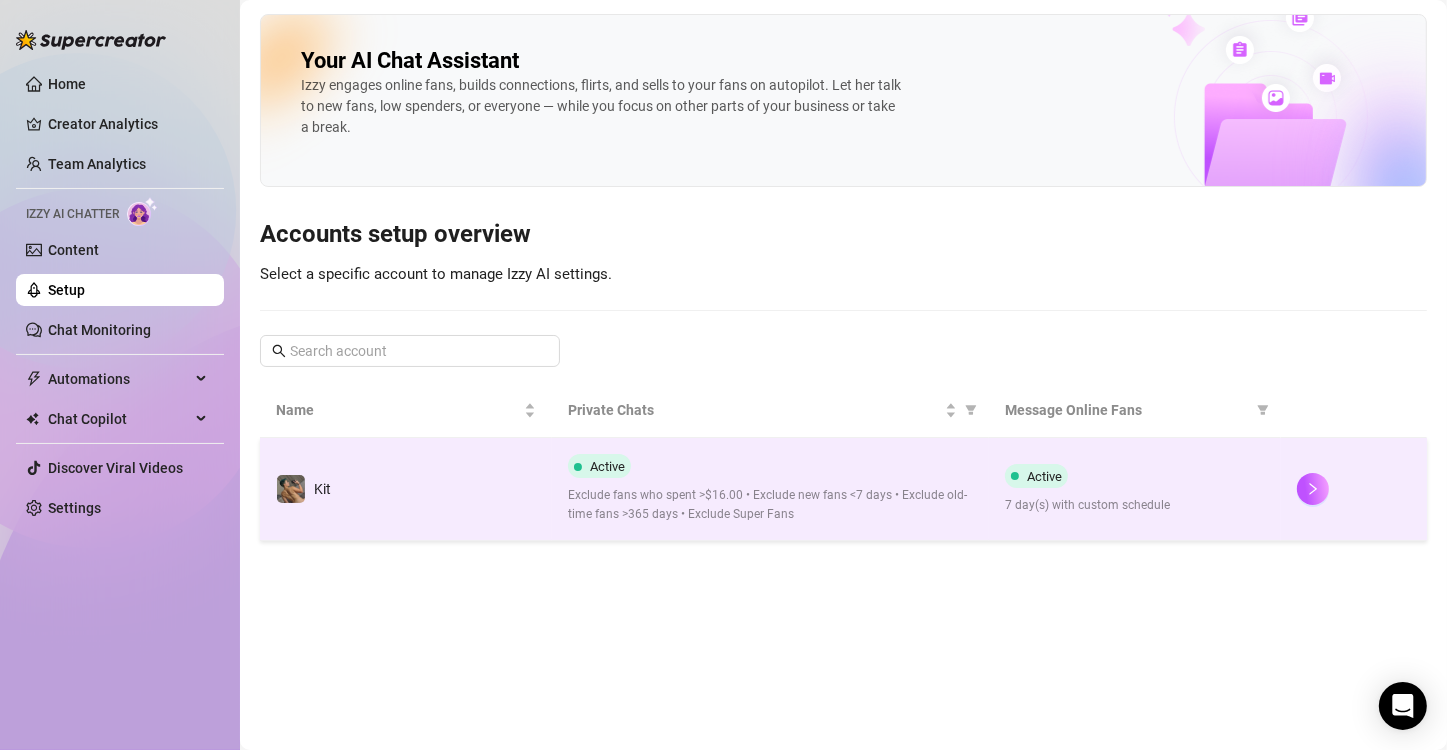 click on "Exclude fans who spent >$16.00 • Exclude new fans <7 days • Exclude old-time fans >365 days • Exclude Super Fans" at bounding box center (771, 505) 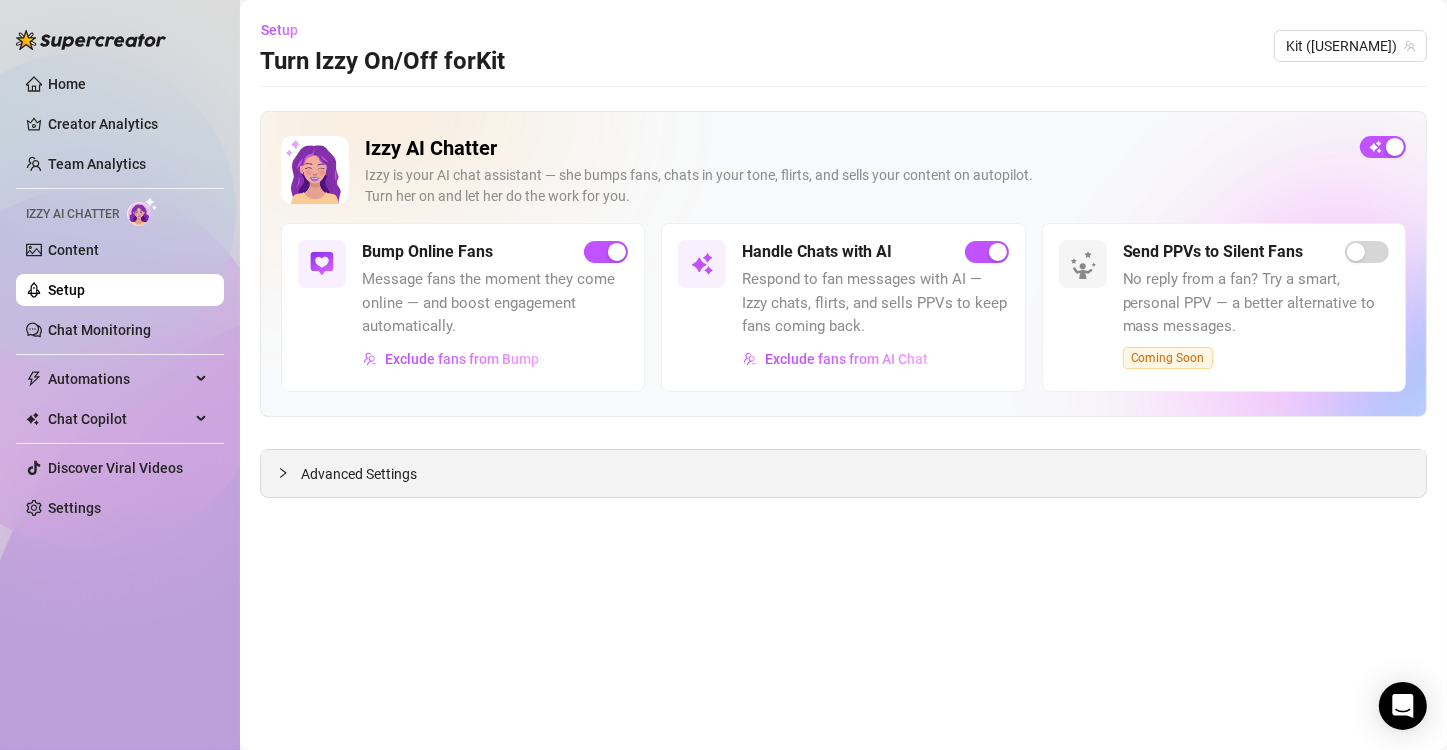 click on "Advanced Settings" at bounding box center (359, 474) 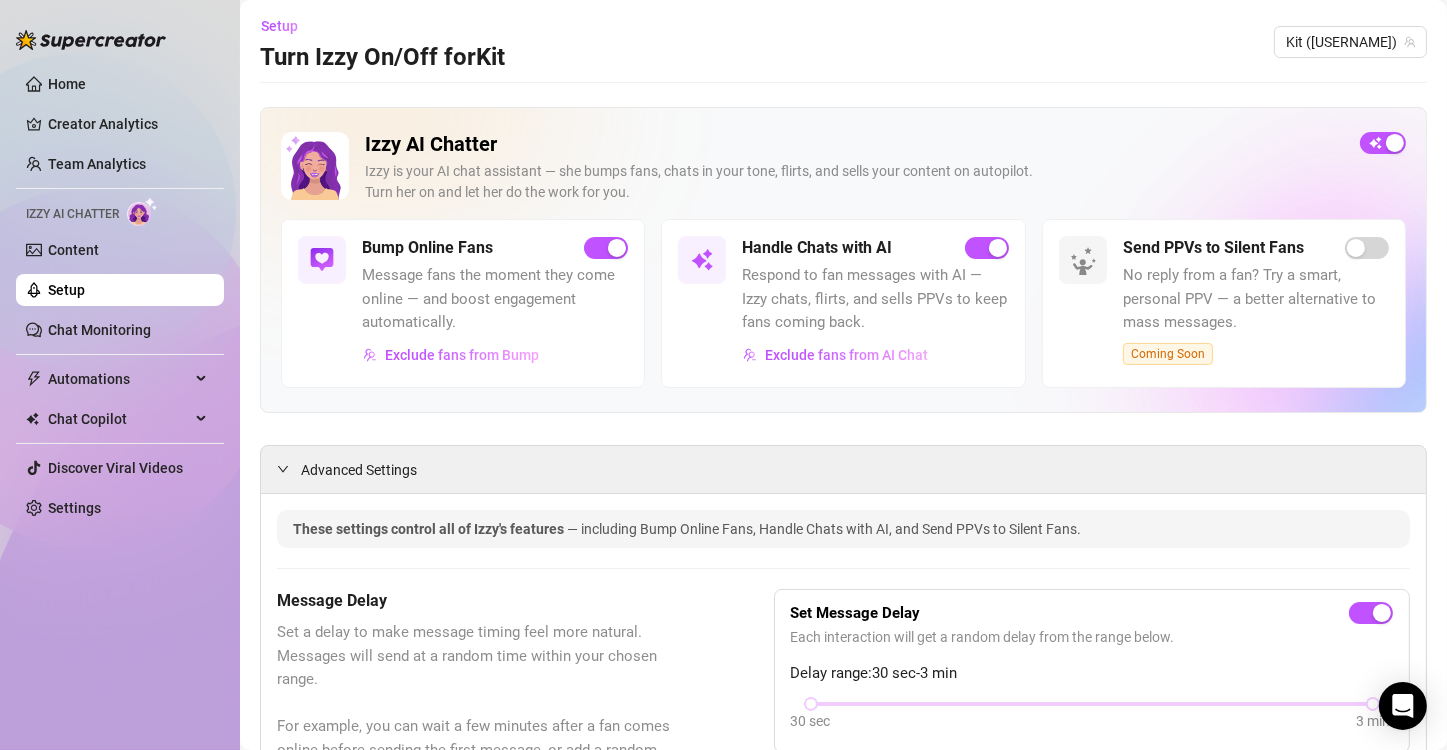 scroll, scrollTop: 0, scrollLeft: 0, axis: both 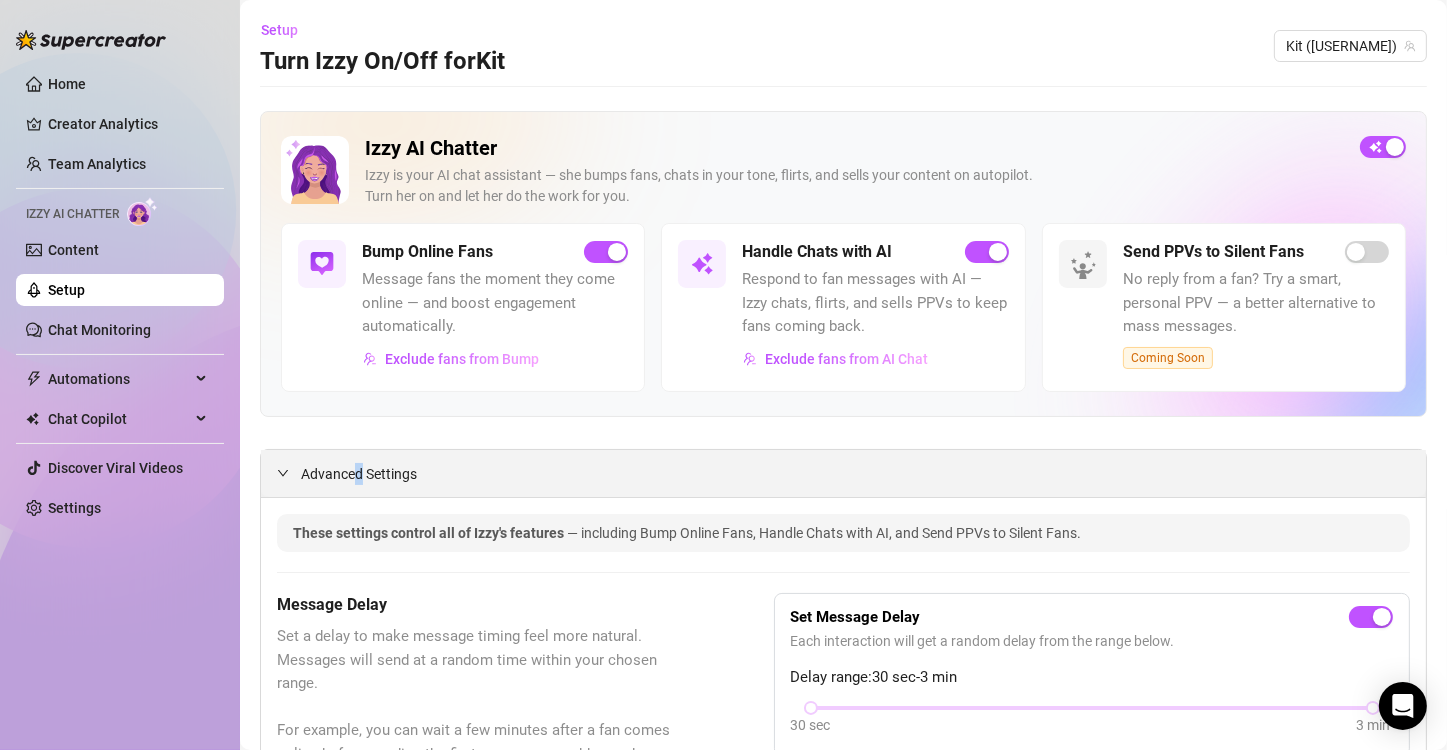 click on "Advanced Settings" at bounding box center [359, 474] 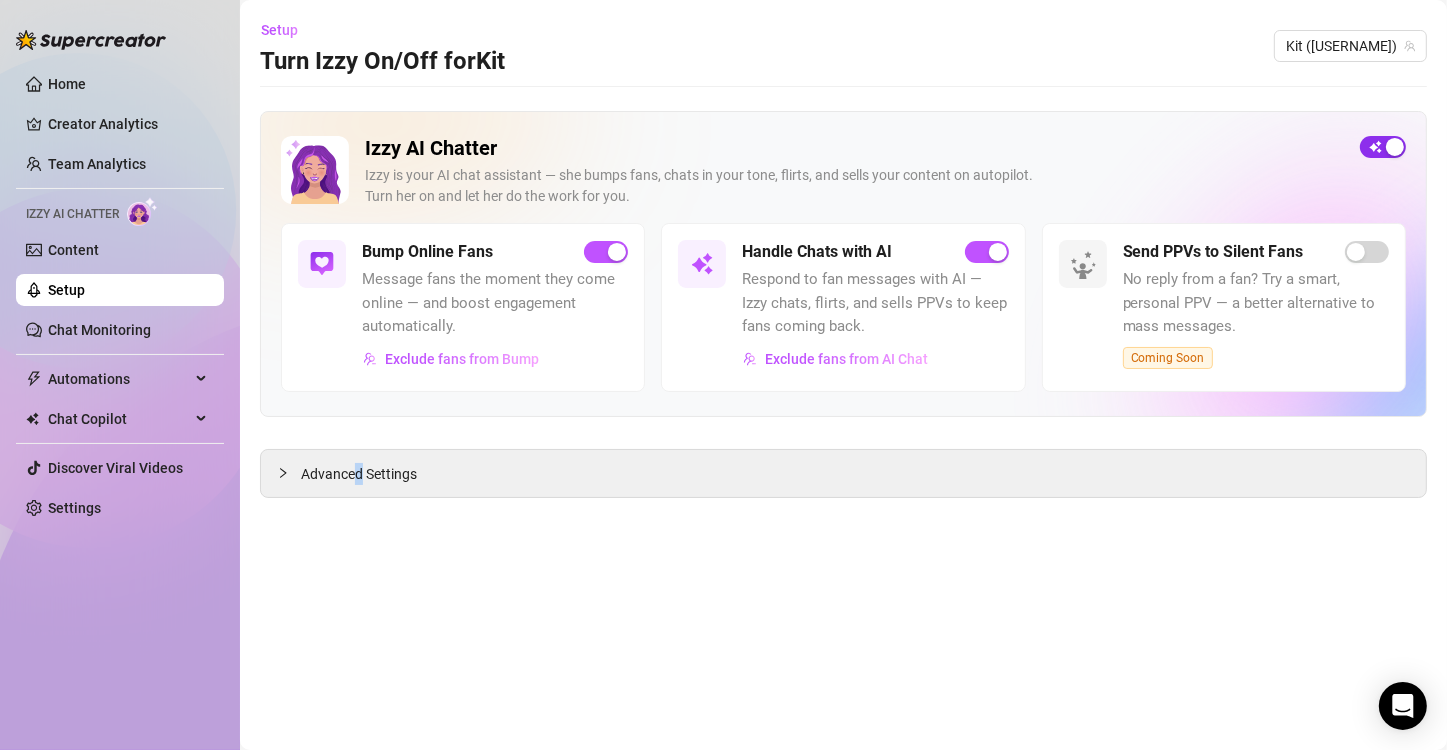 click at bounding box center (1395, 147) 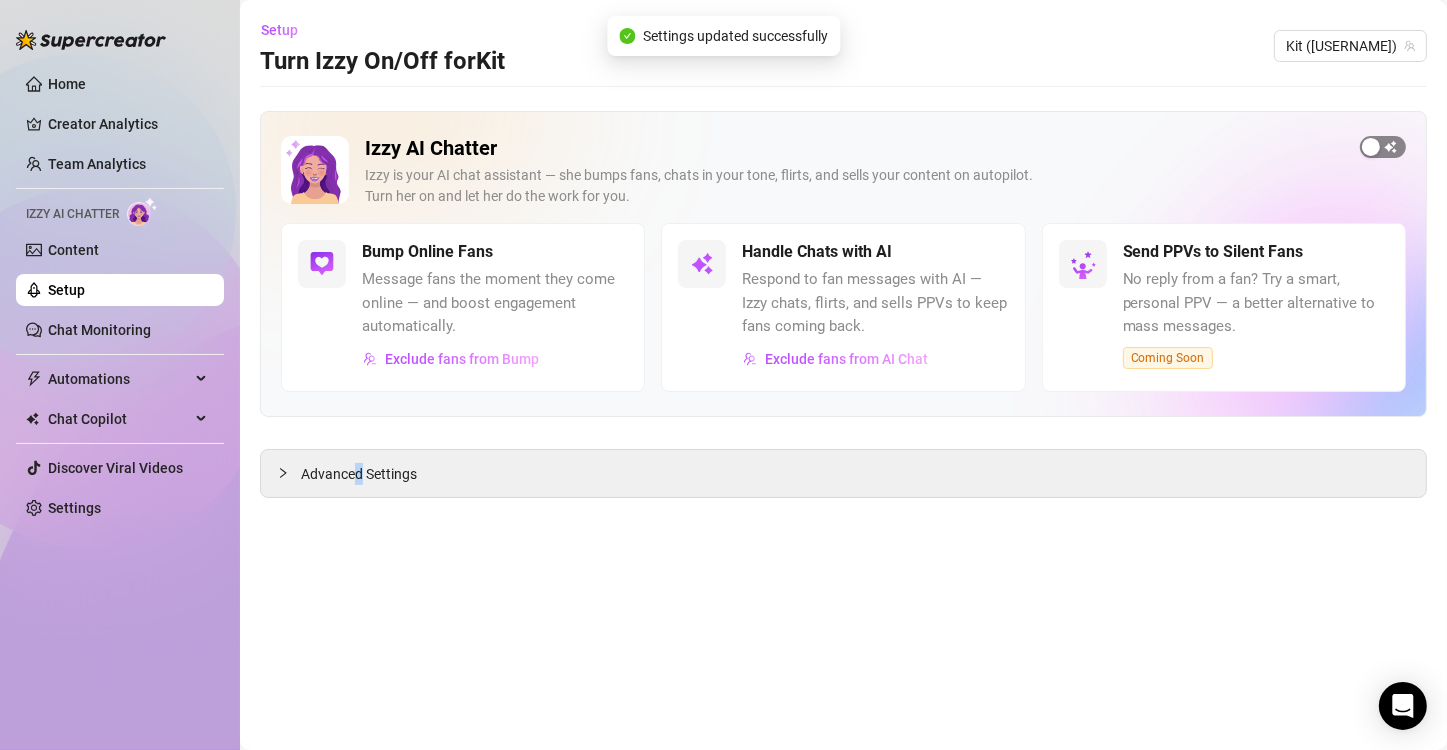 click at bounding box center (1371, 147) 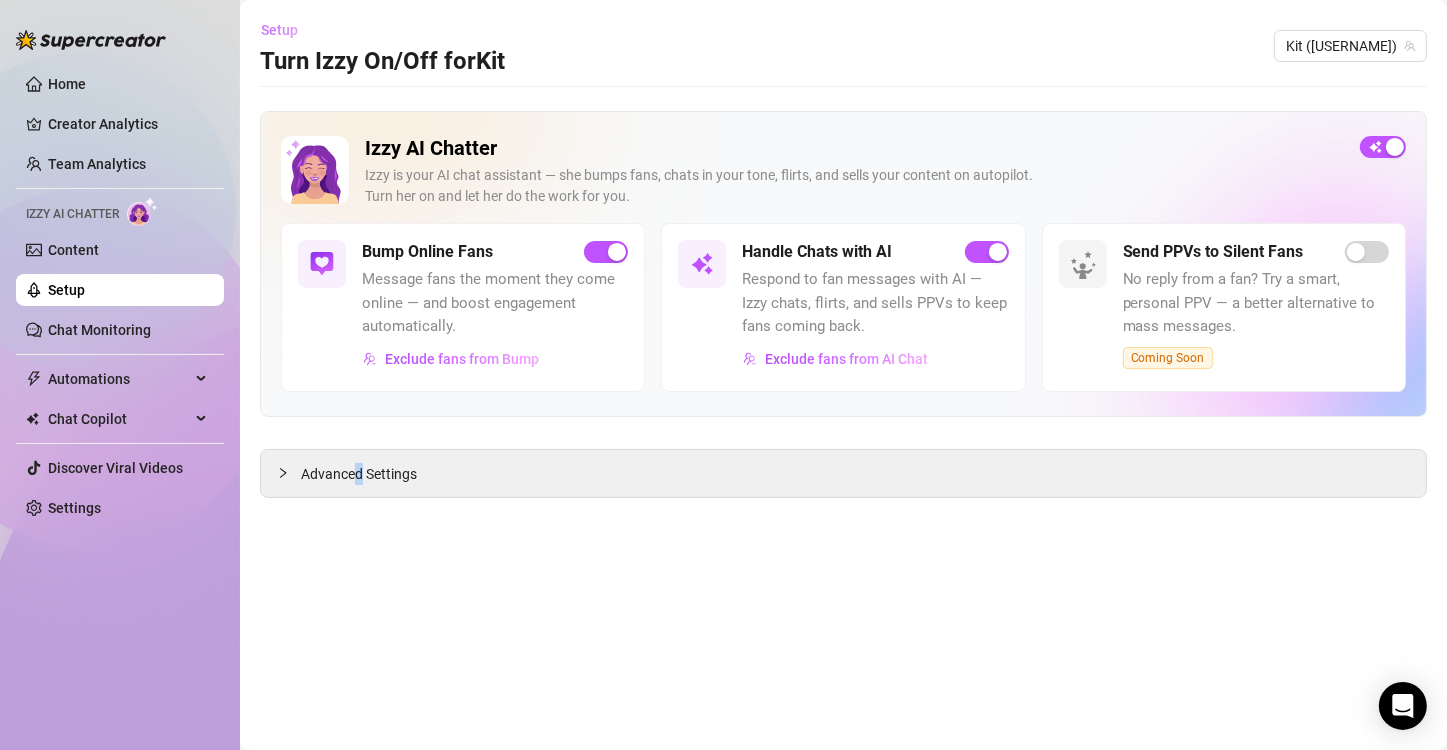 click on "Setup" at bounding box center (279, 30) 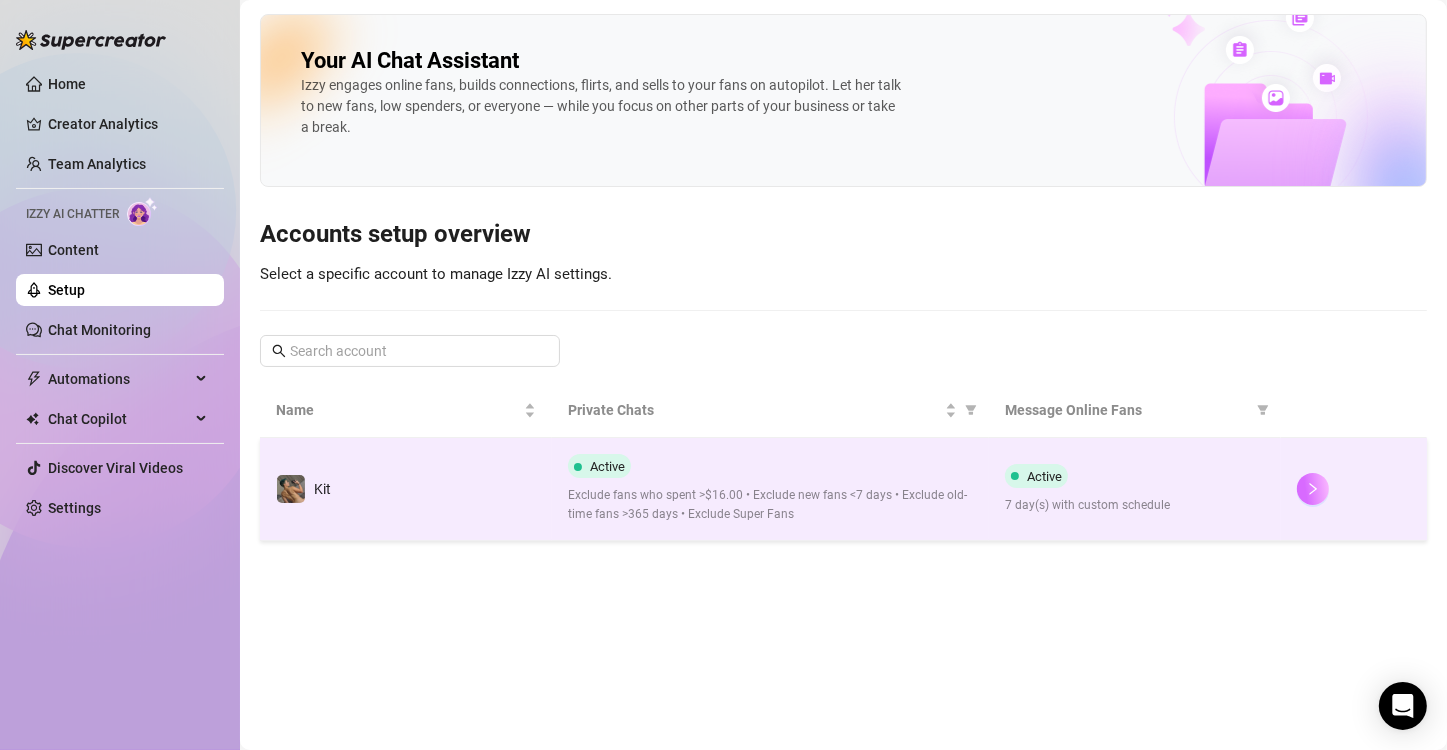 click 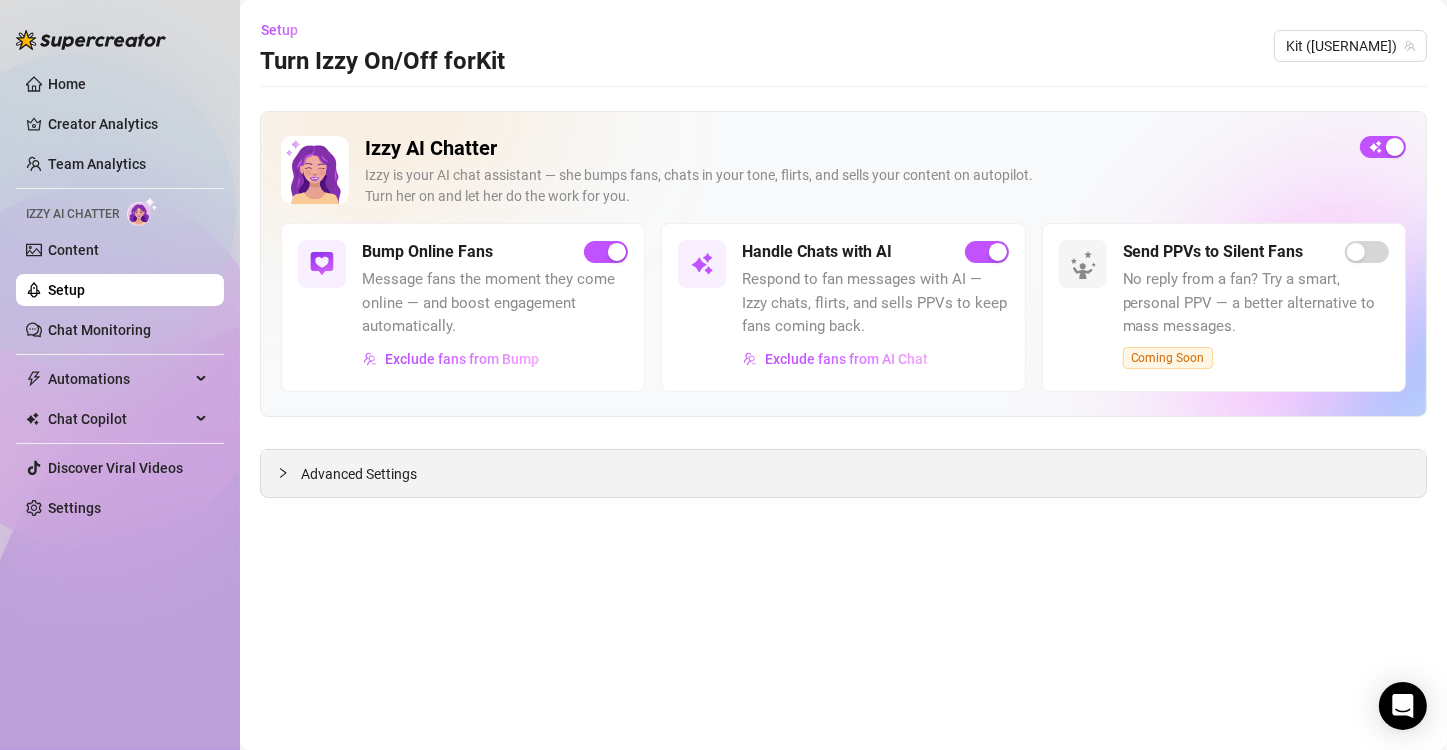 click on "Advanced Settings" at bounding box center [843, 473] 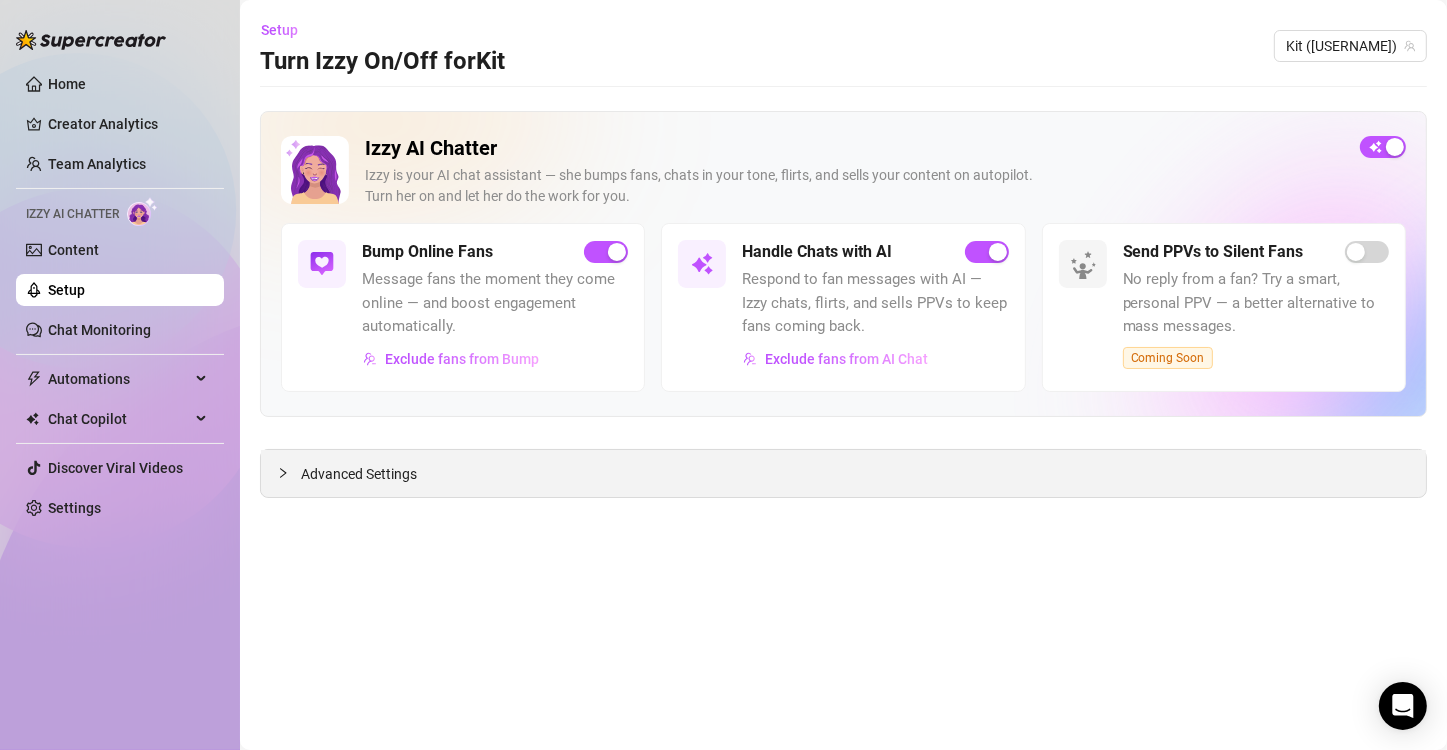 drag, startPoint x: 413, startPoint y: 500, endPoint x: 395, endPoint y: 463, distance: 41.14608 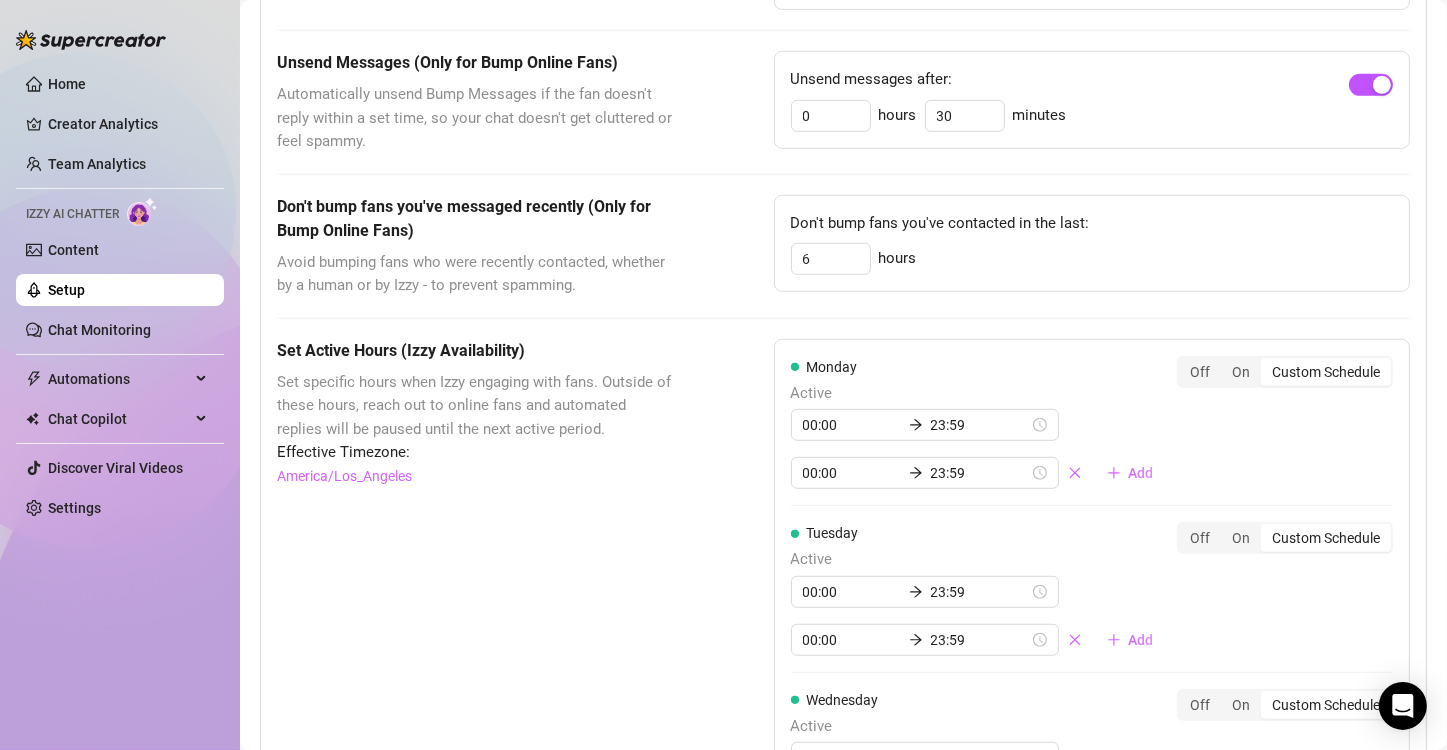 scroll, scrollTop: 953, scrollLeft: 0, axis: vertical 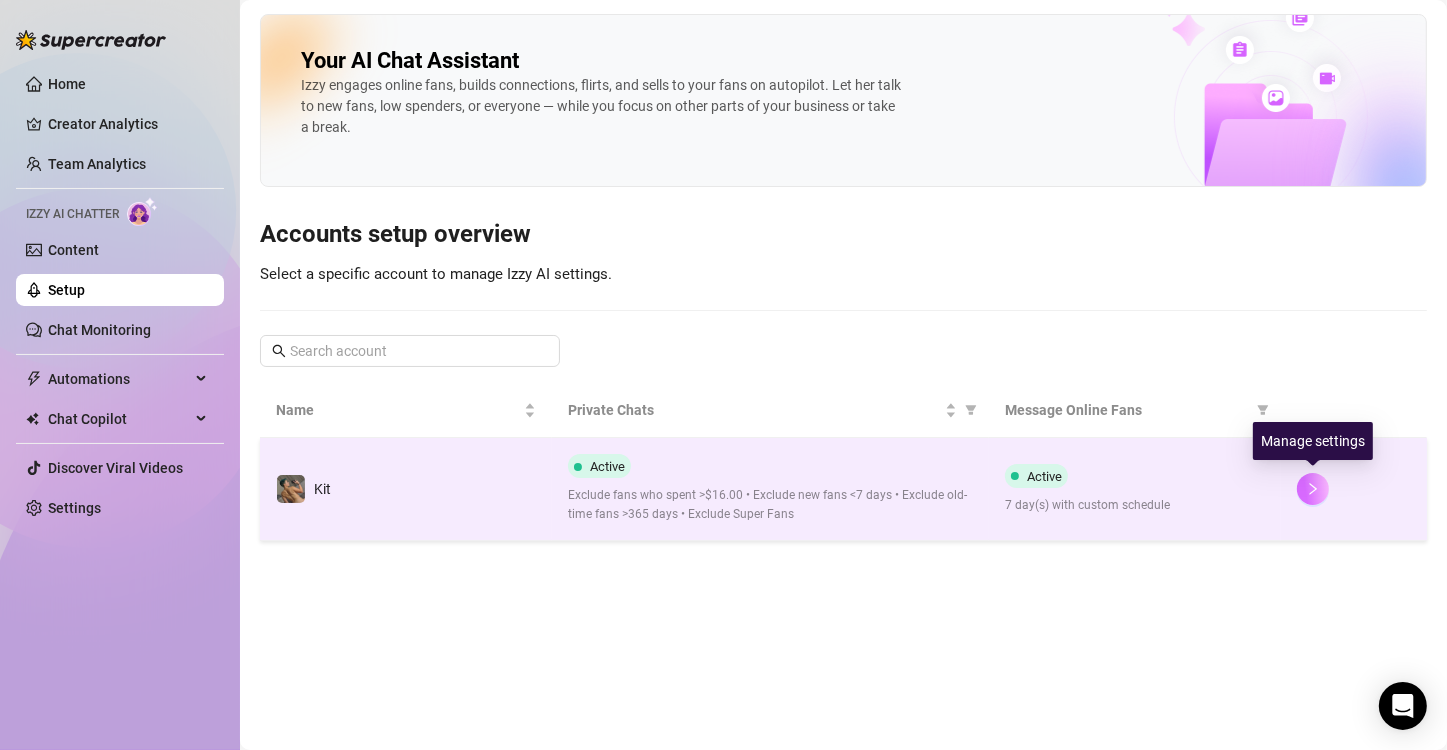click 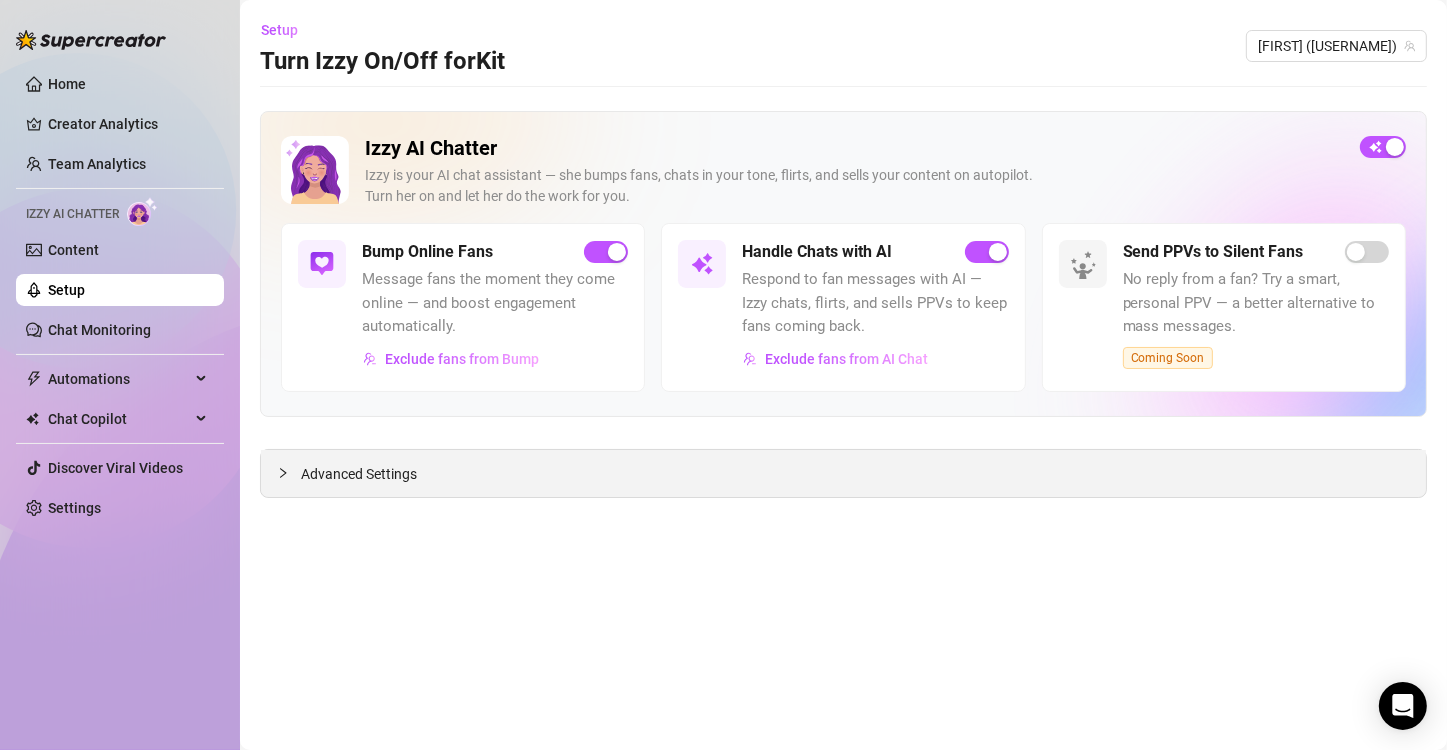 click on "Advanced Settings" at bounding box center (359, 474) 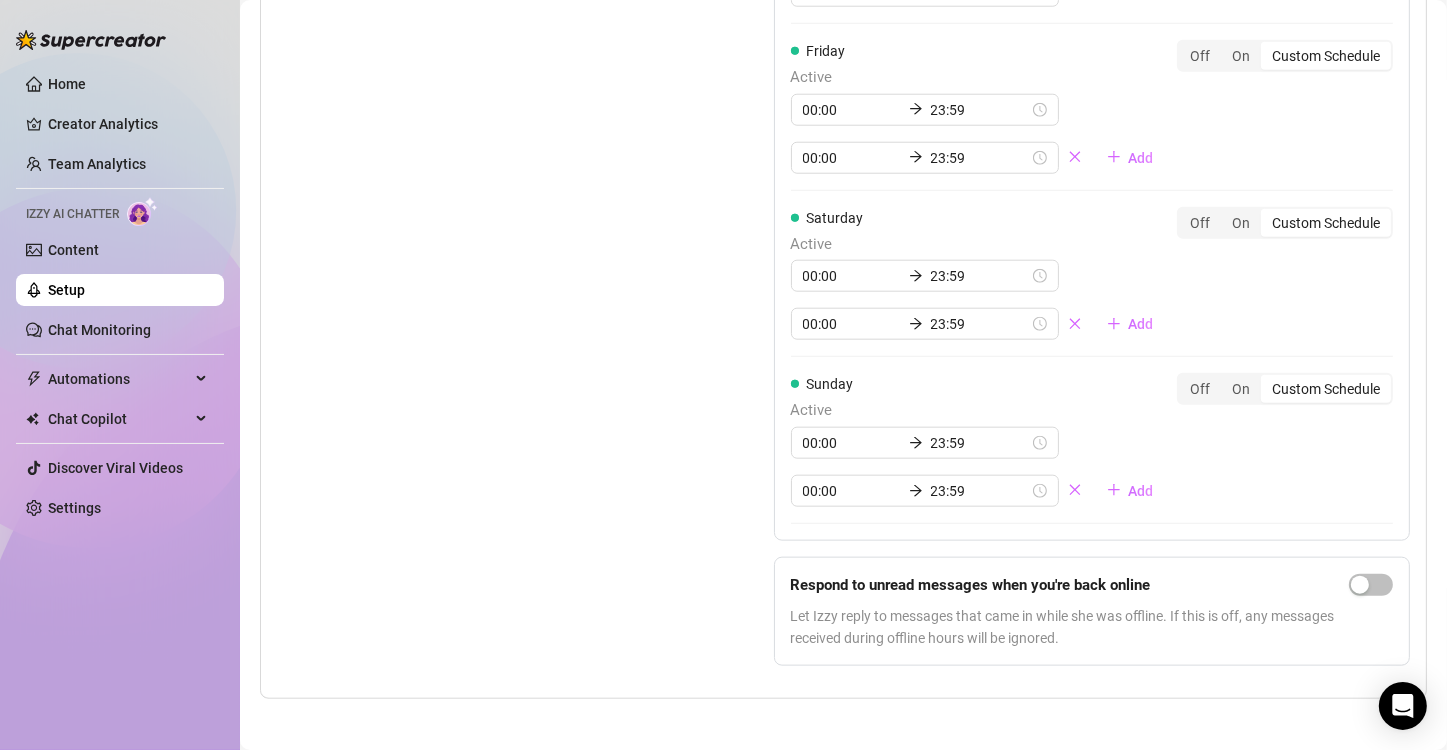 scroll, scrollTop: 1553, scrollLeft: 0, axis: vertical 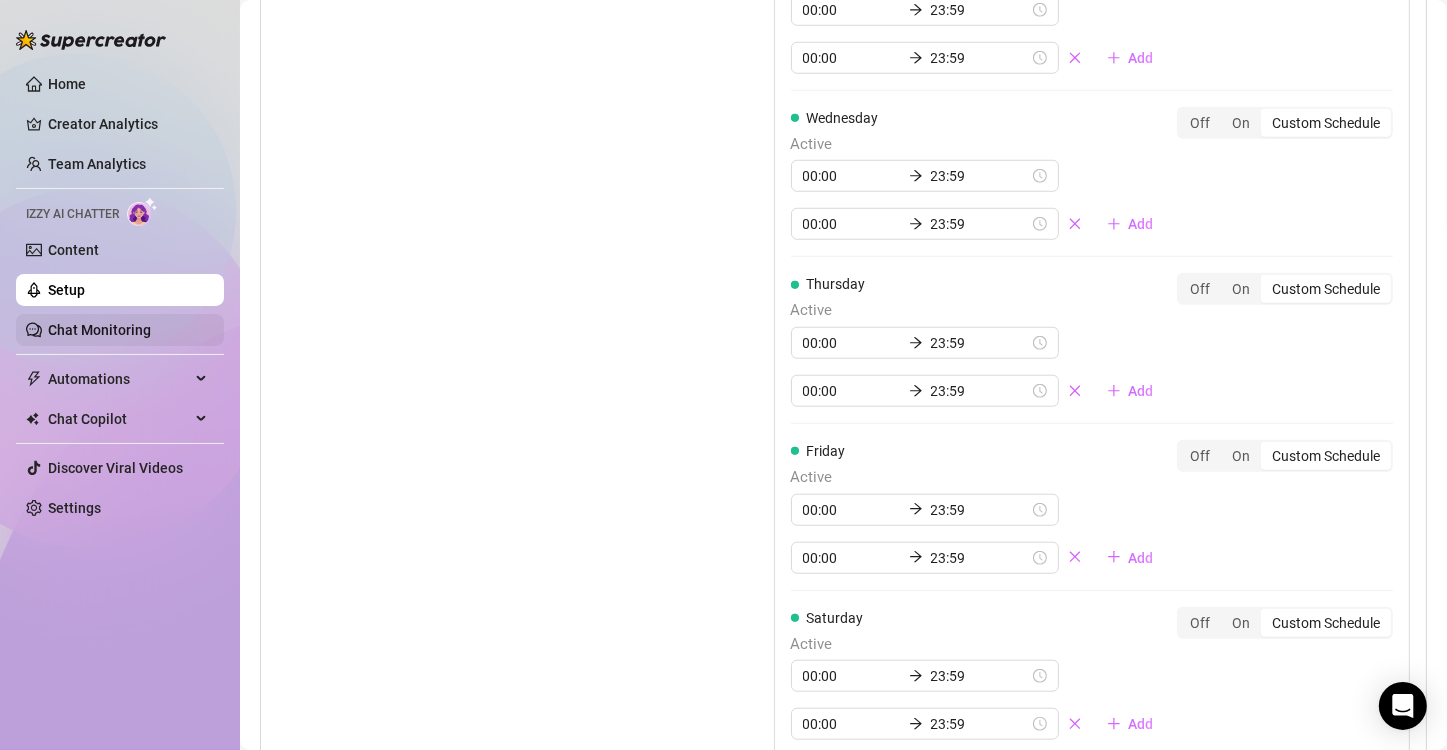 click on "Chat Monitoring" at bounding box center [99, 330] 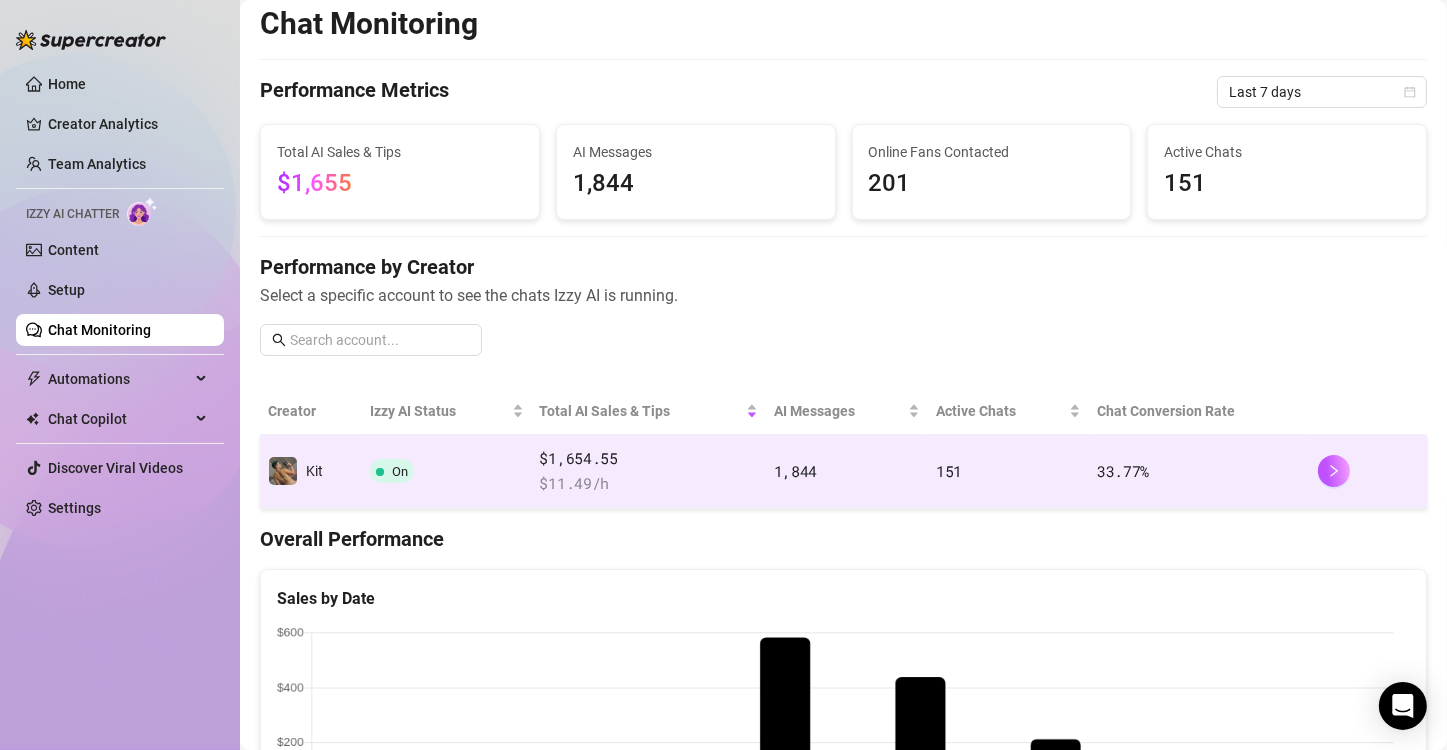 scroll, scrollTop: 0, scrollLeft: 0, axis: both 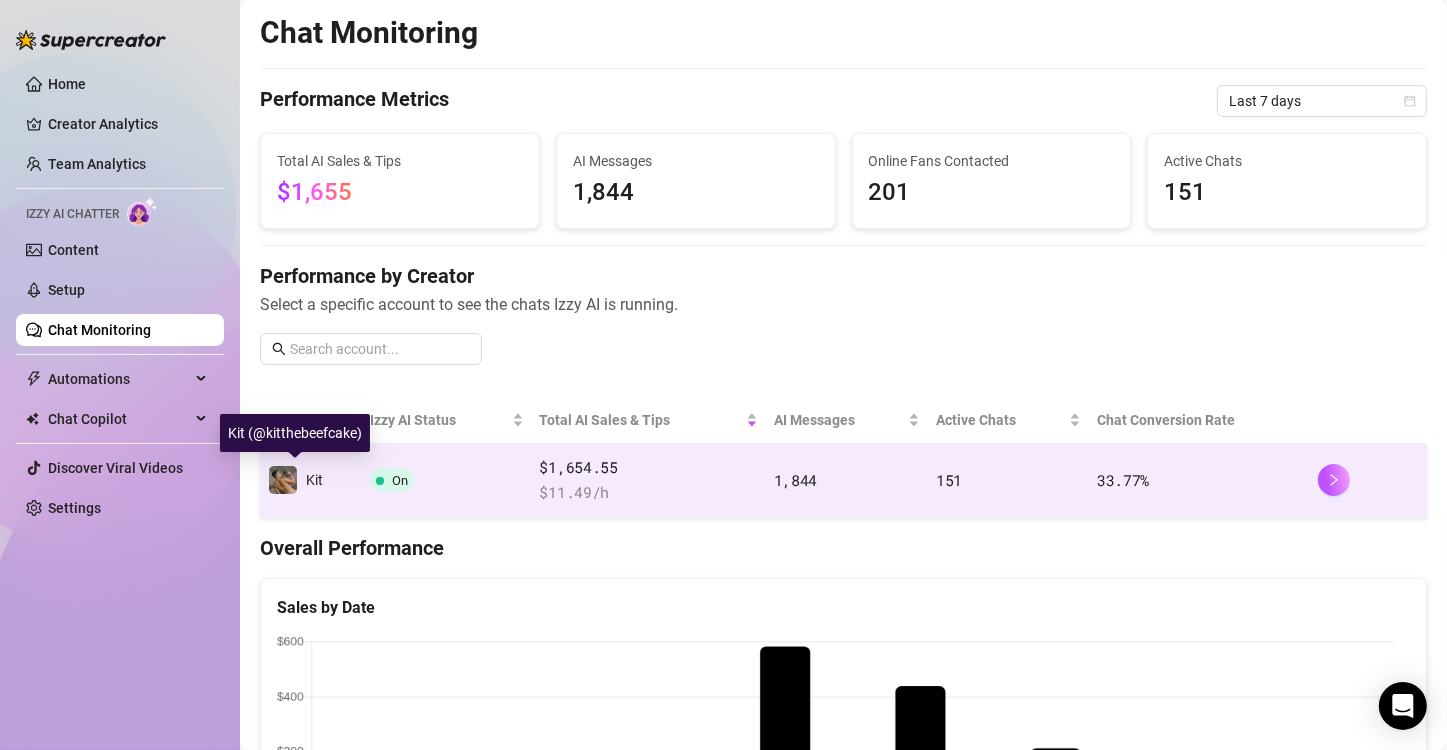 click on "Kit" at bounding box center (295, 480) 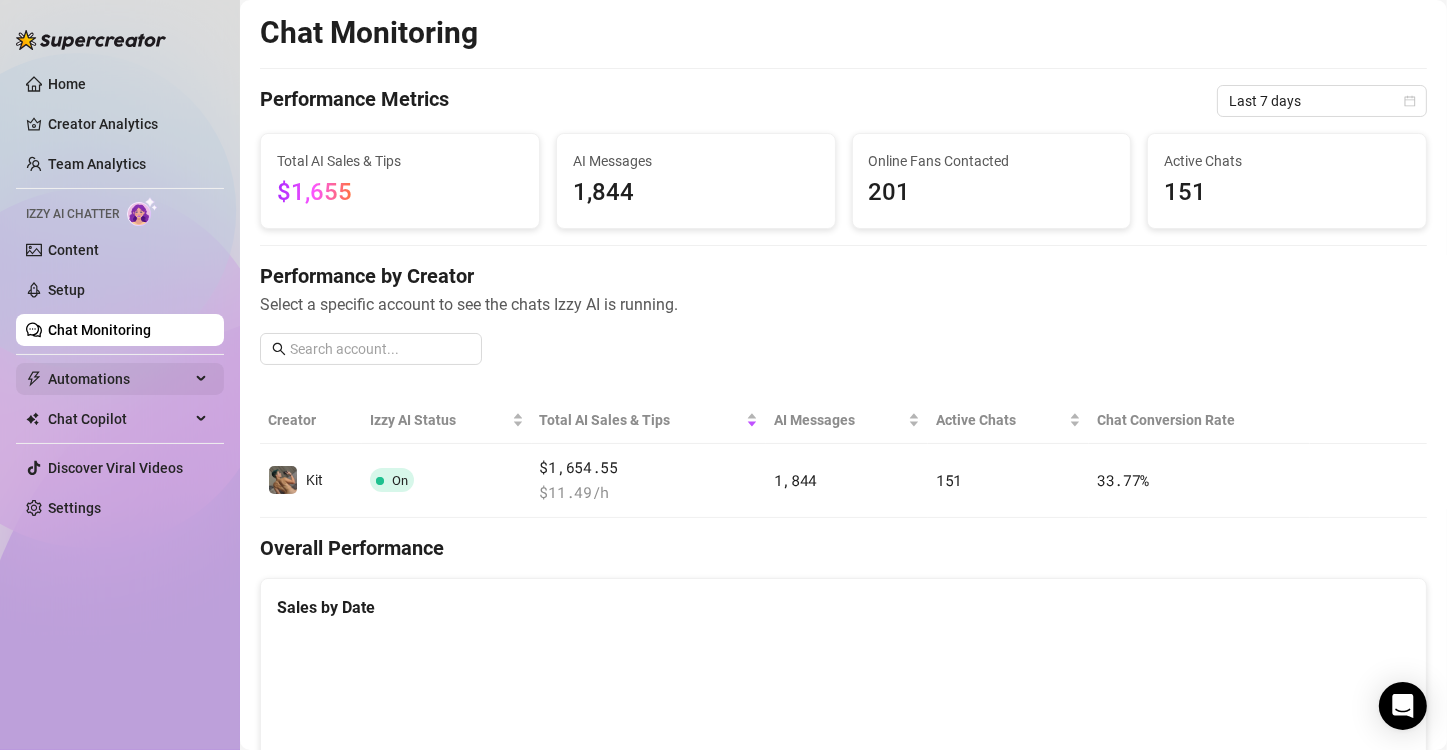 click on "Automations" at bounding box center (119, 379) 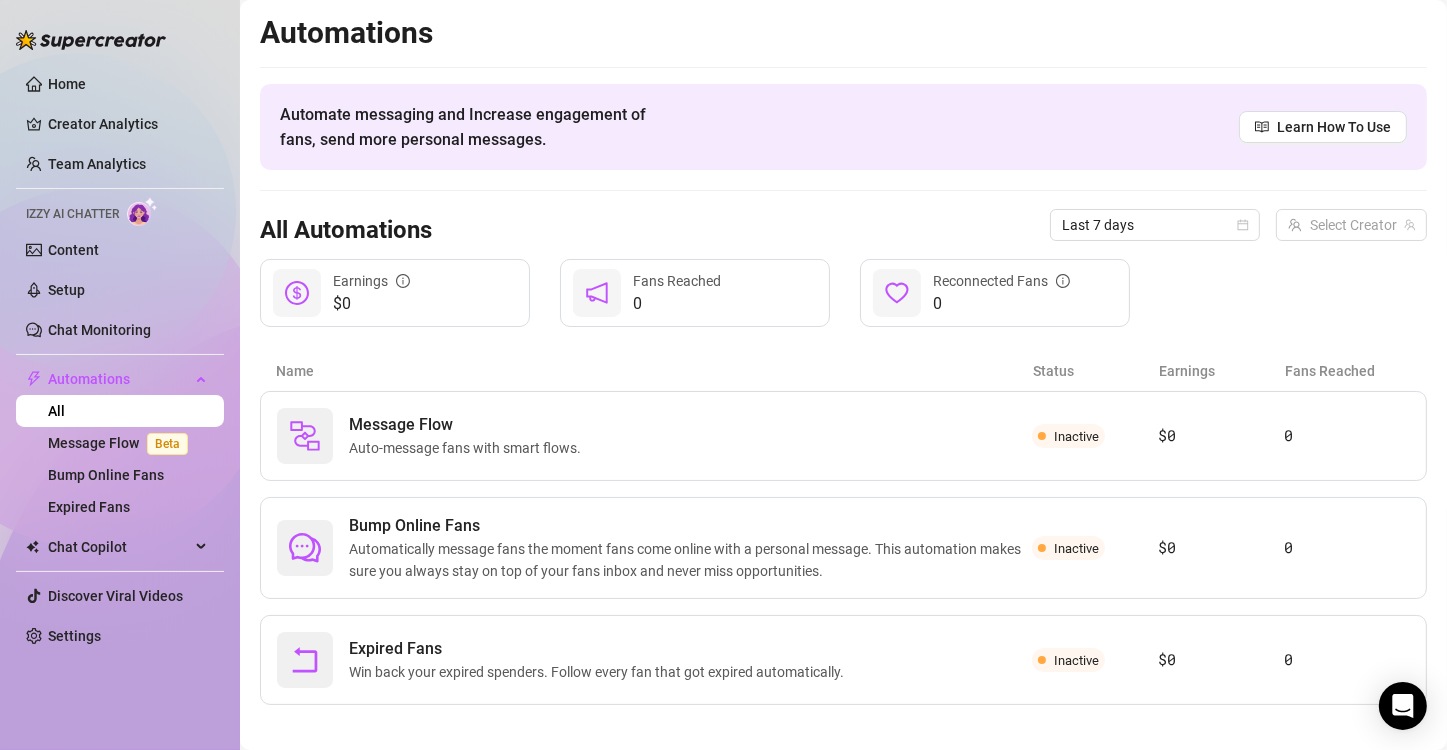 scroll, scrollTop: 12, scrollLeft: 0, axis: vertical 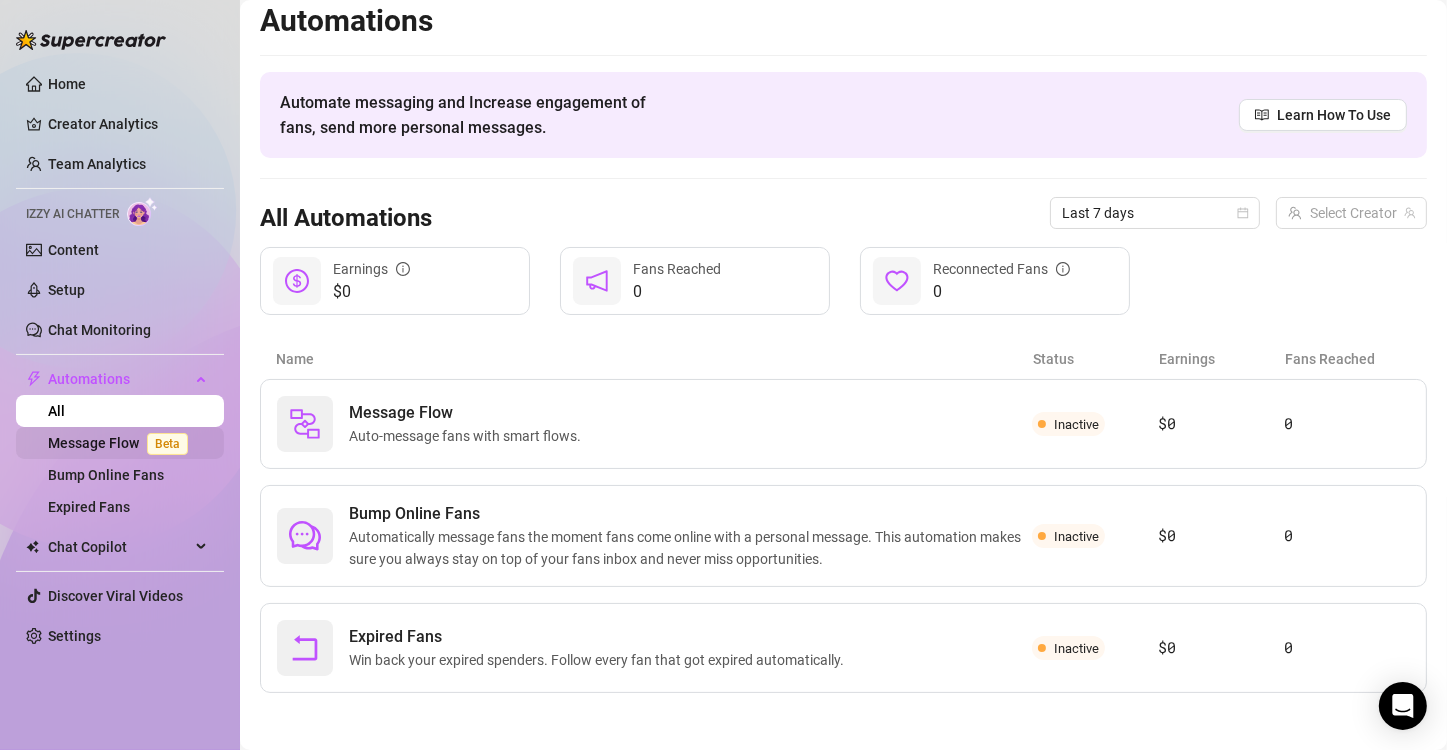 click on "Message Flow Beta" at bounding box center [122, 443] 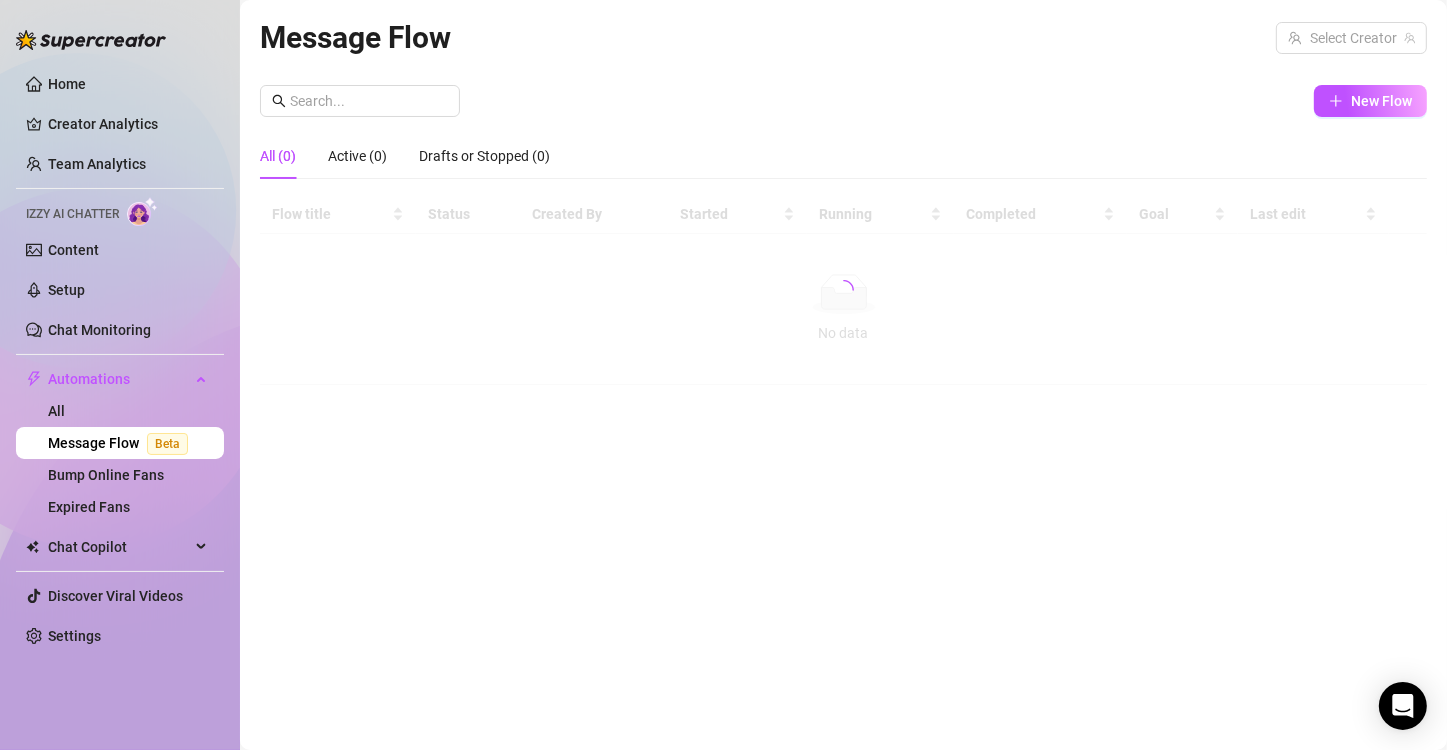 scroll, scrollTop: 0, scrollLeft: 0, axis: both 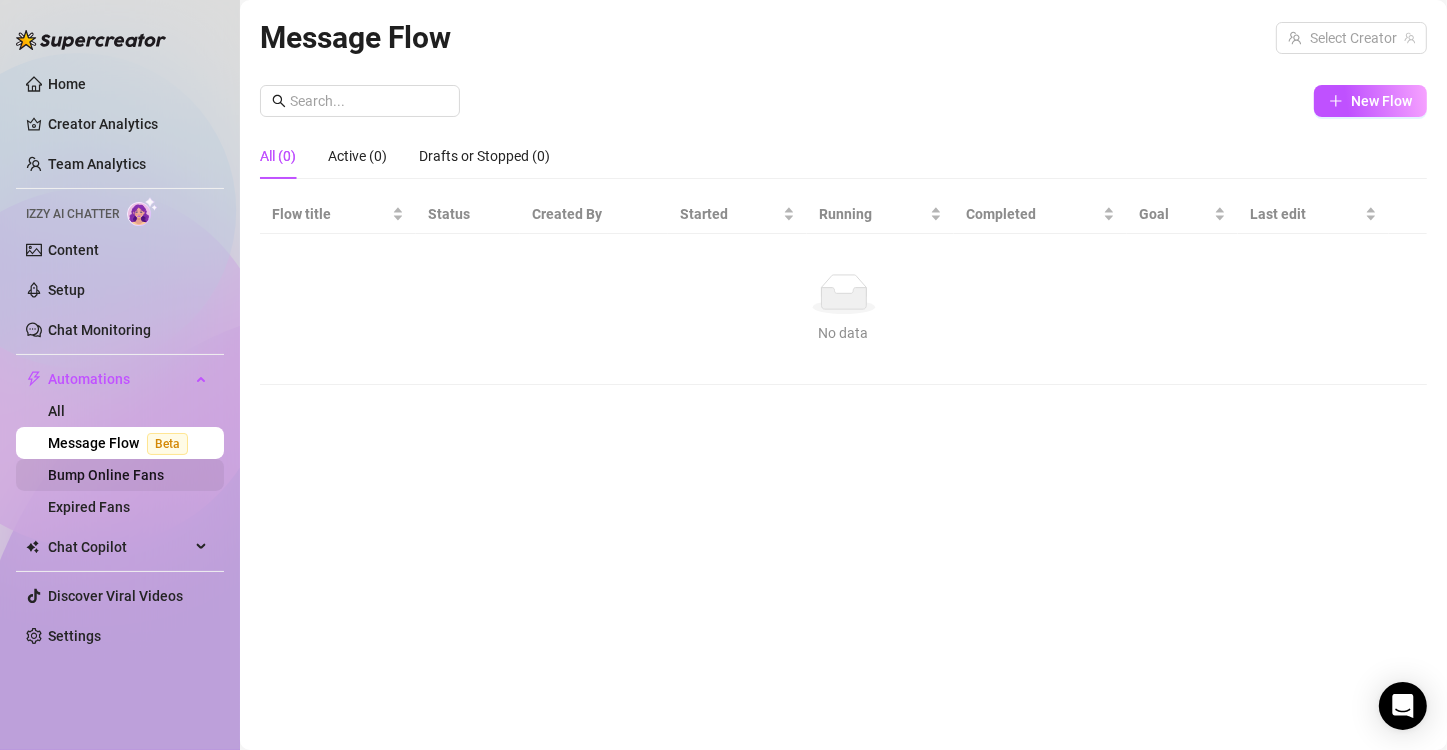 click on "Bump Online Fans" at bounding box center (106, 475) 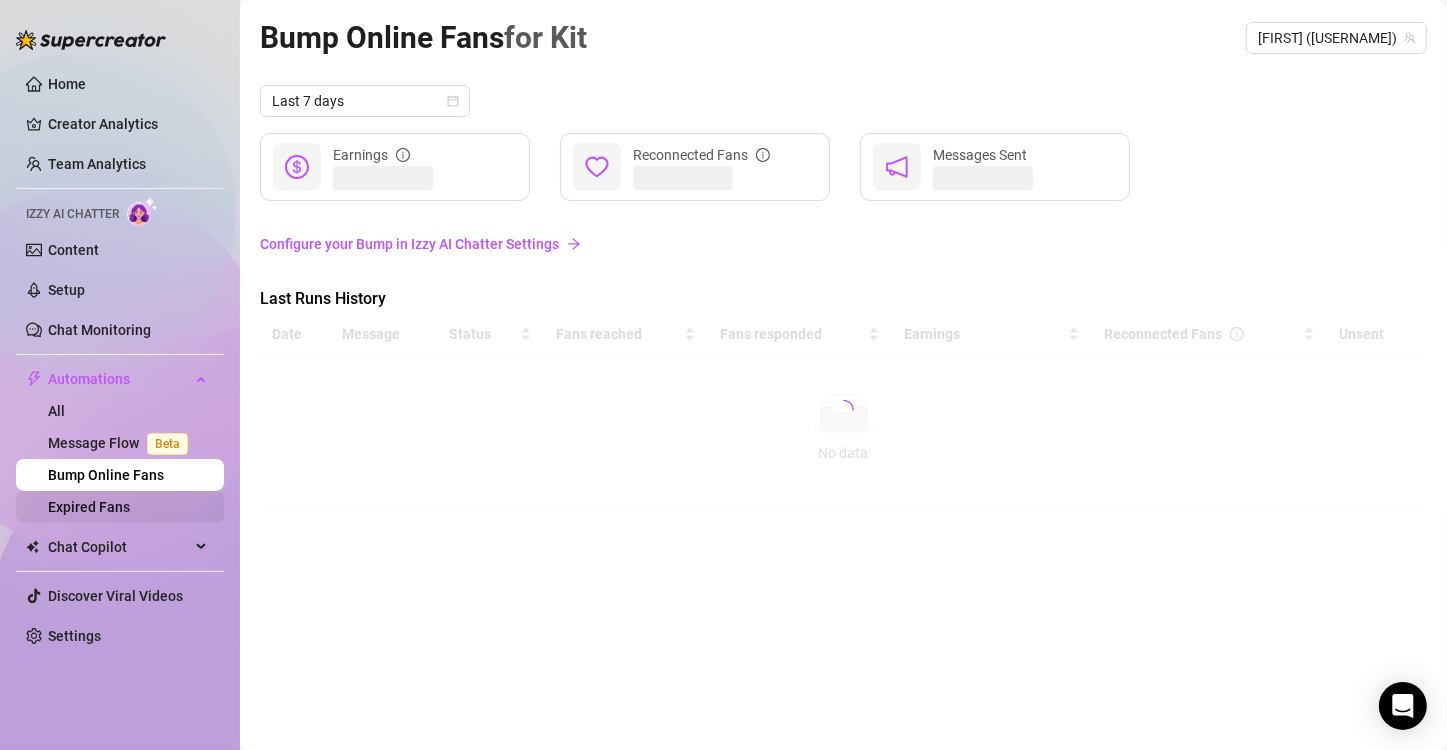 click on "Expired Fans" at bounding box center (89, 507) 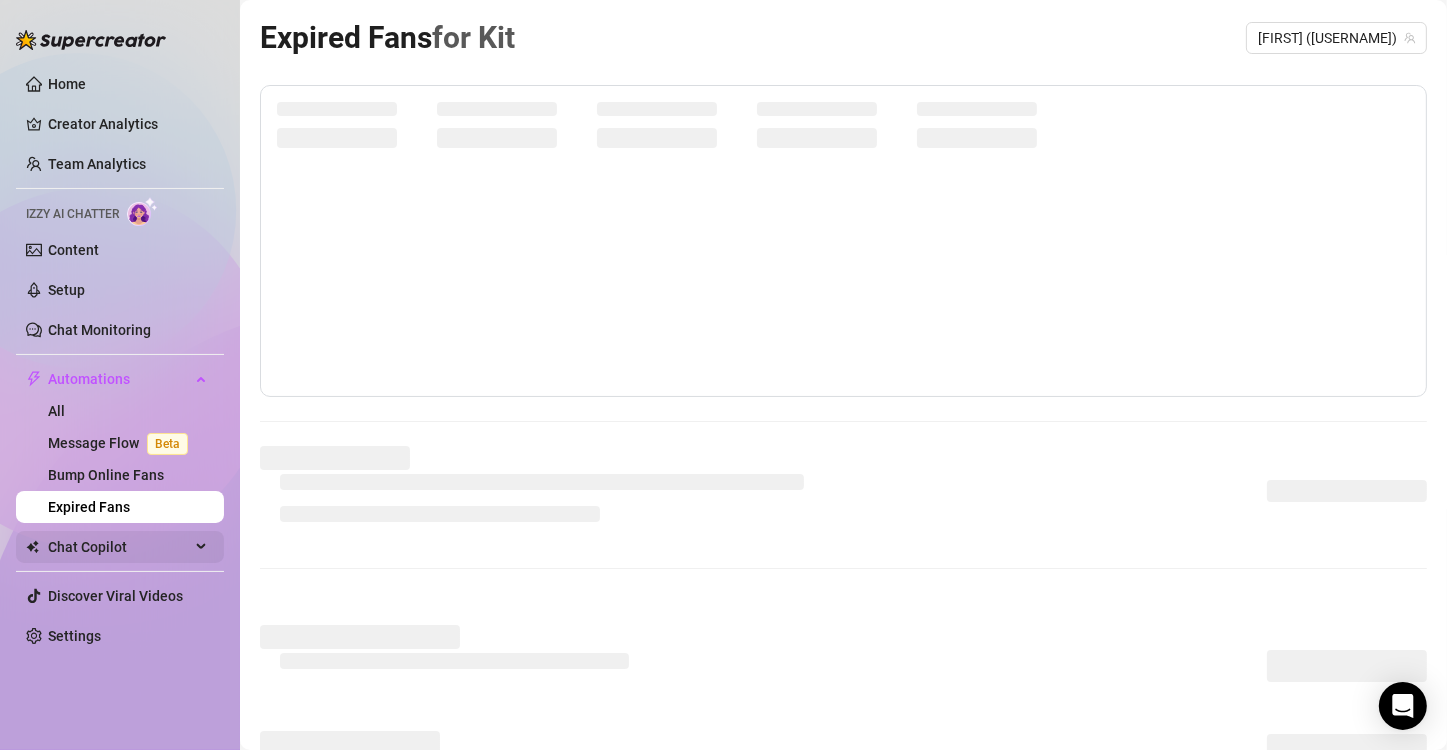 click on "Chat Copilot" at bounding box center [119, 547] 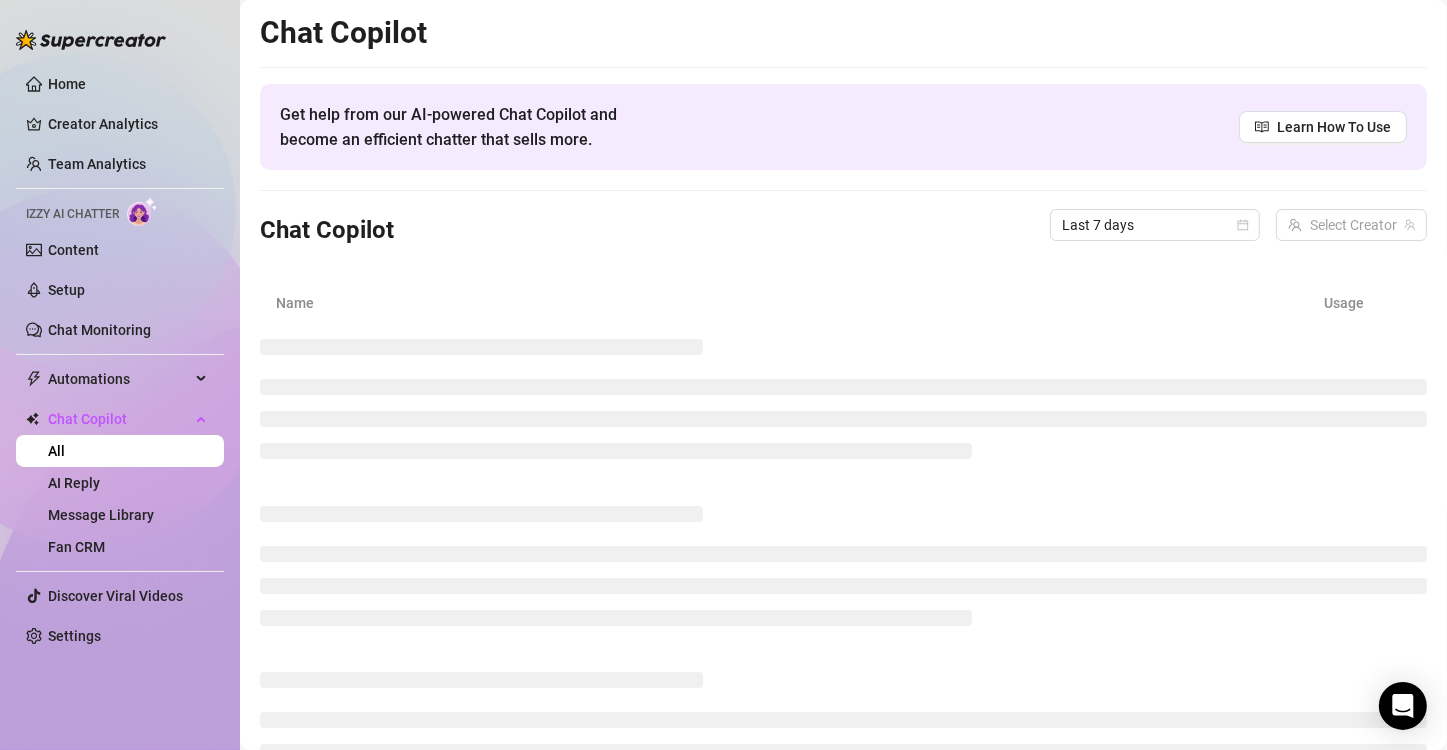 click on "Izzy AI Chatter" at bounding box center [72, 214] 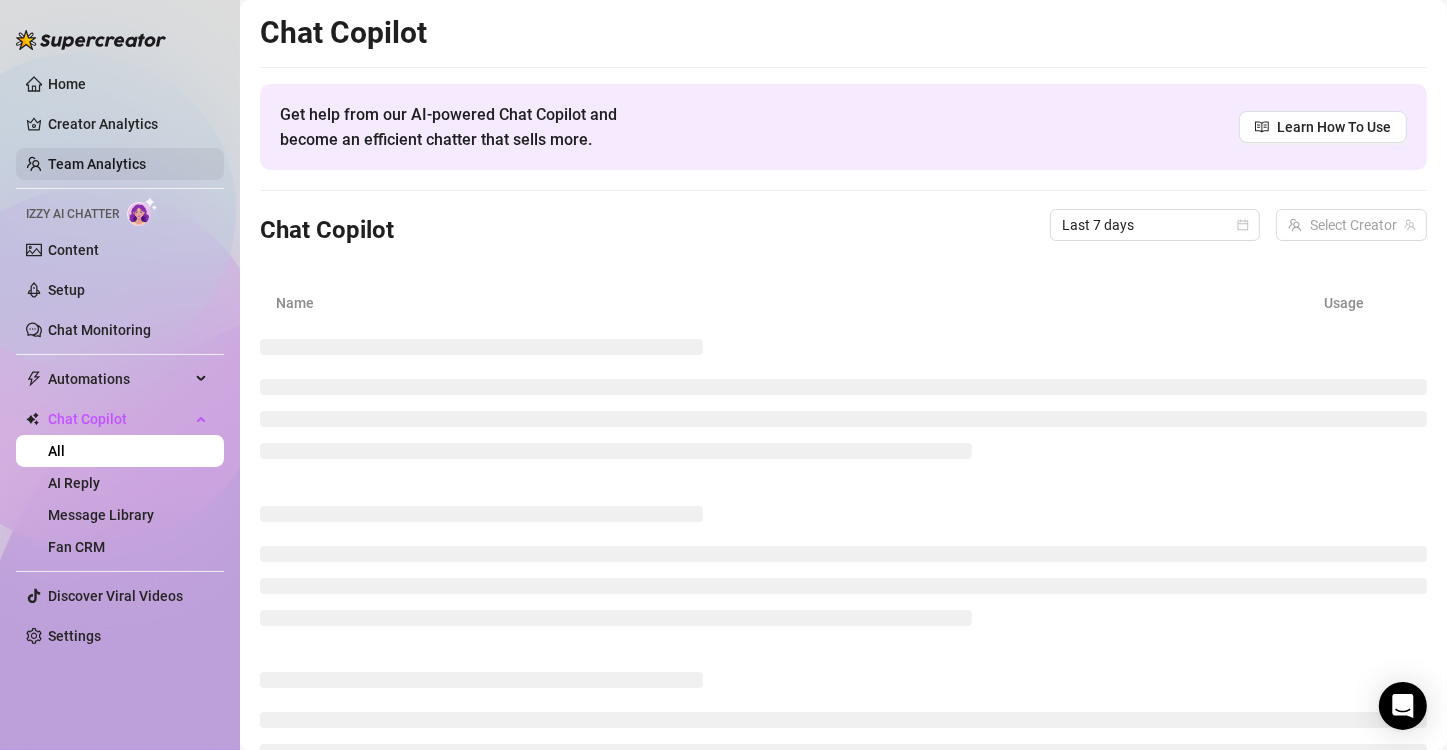 click on "Team Analytics" at bounding box center [97, 164] 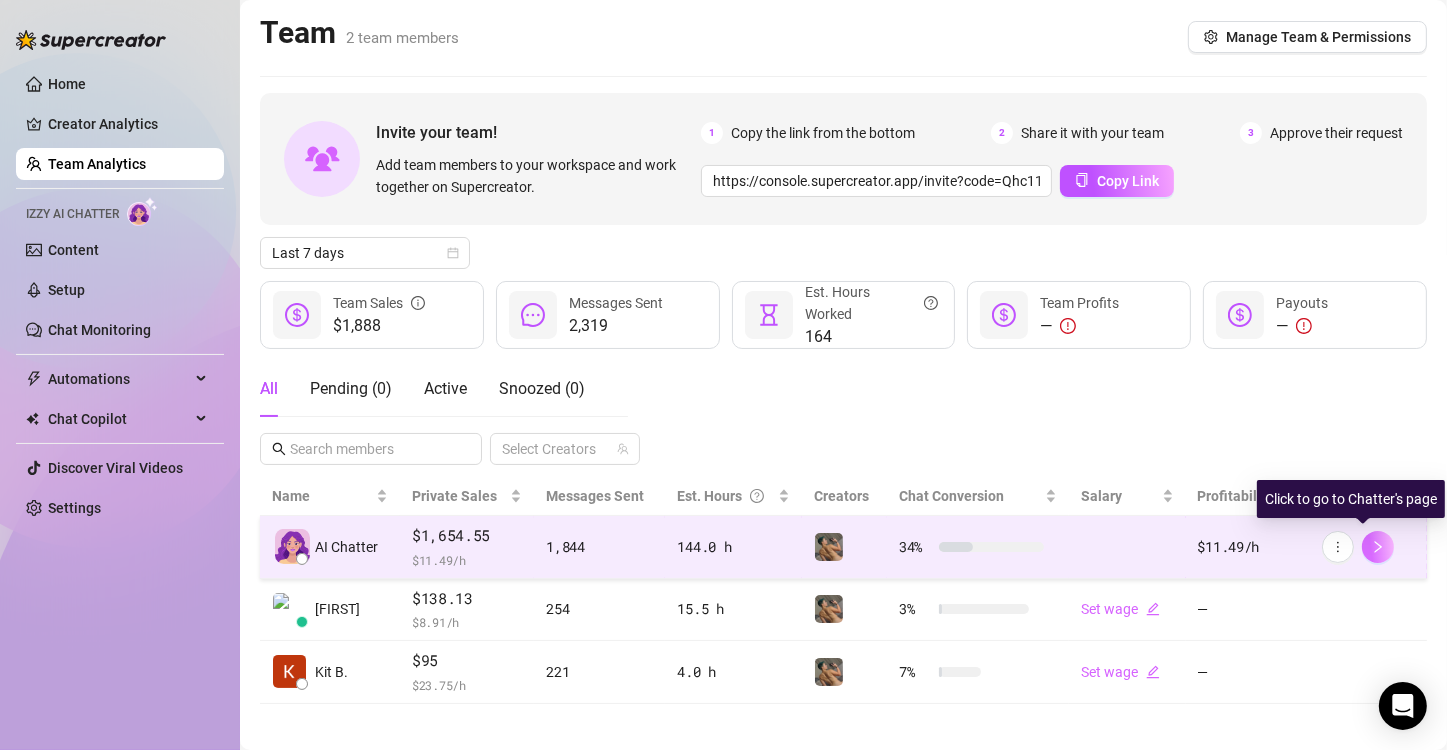 click at bounding box center [1378, 547] 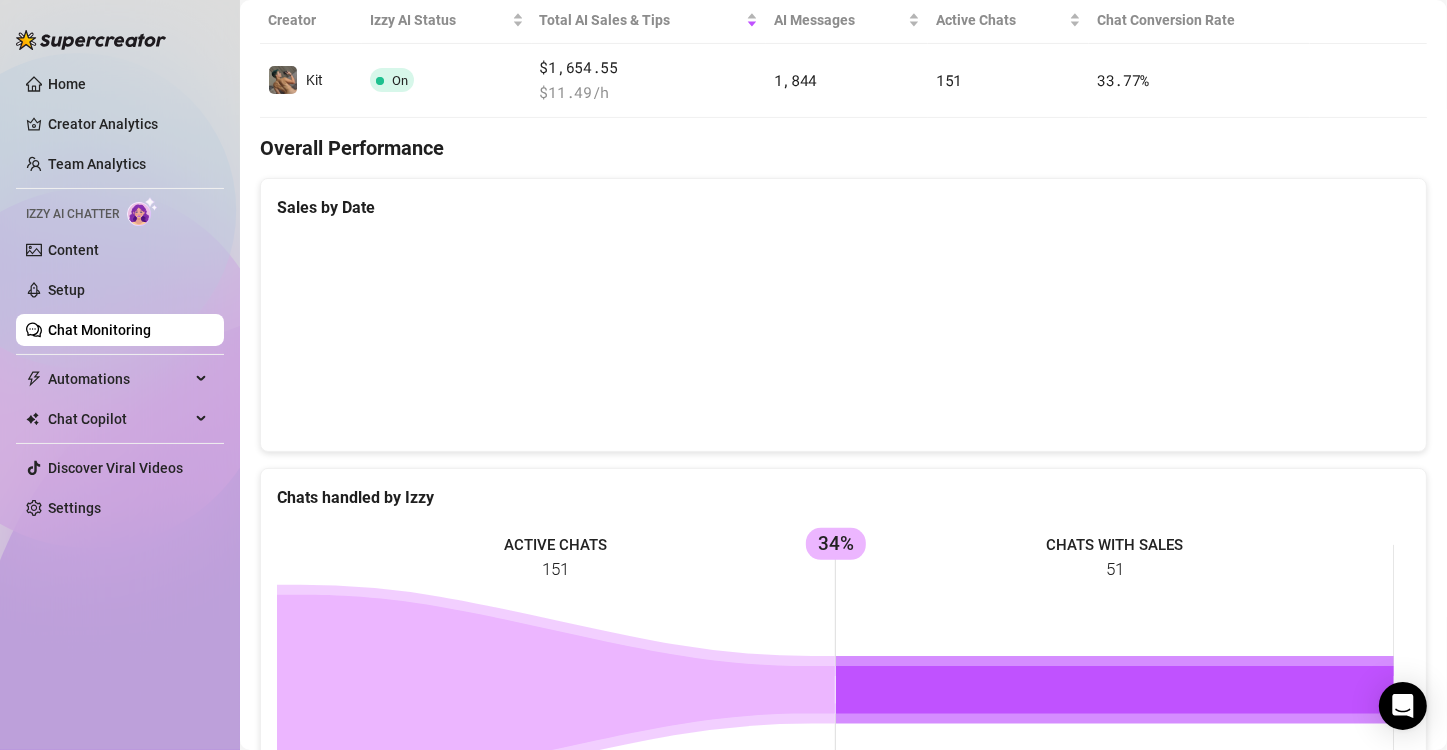 scroll, scrollTop: 0, scrollLeft: 0, axis: both 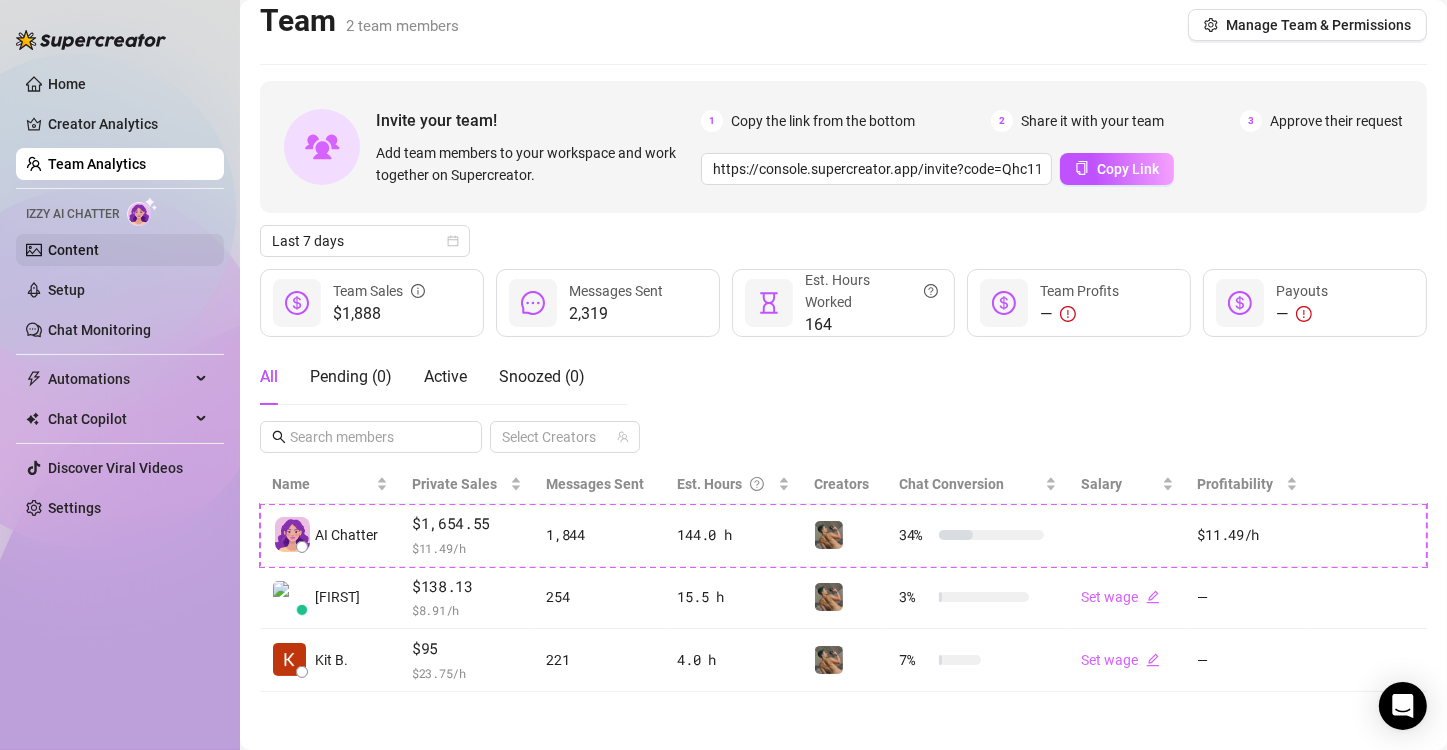 click on "Content" at bounding box center [73, 250] 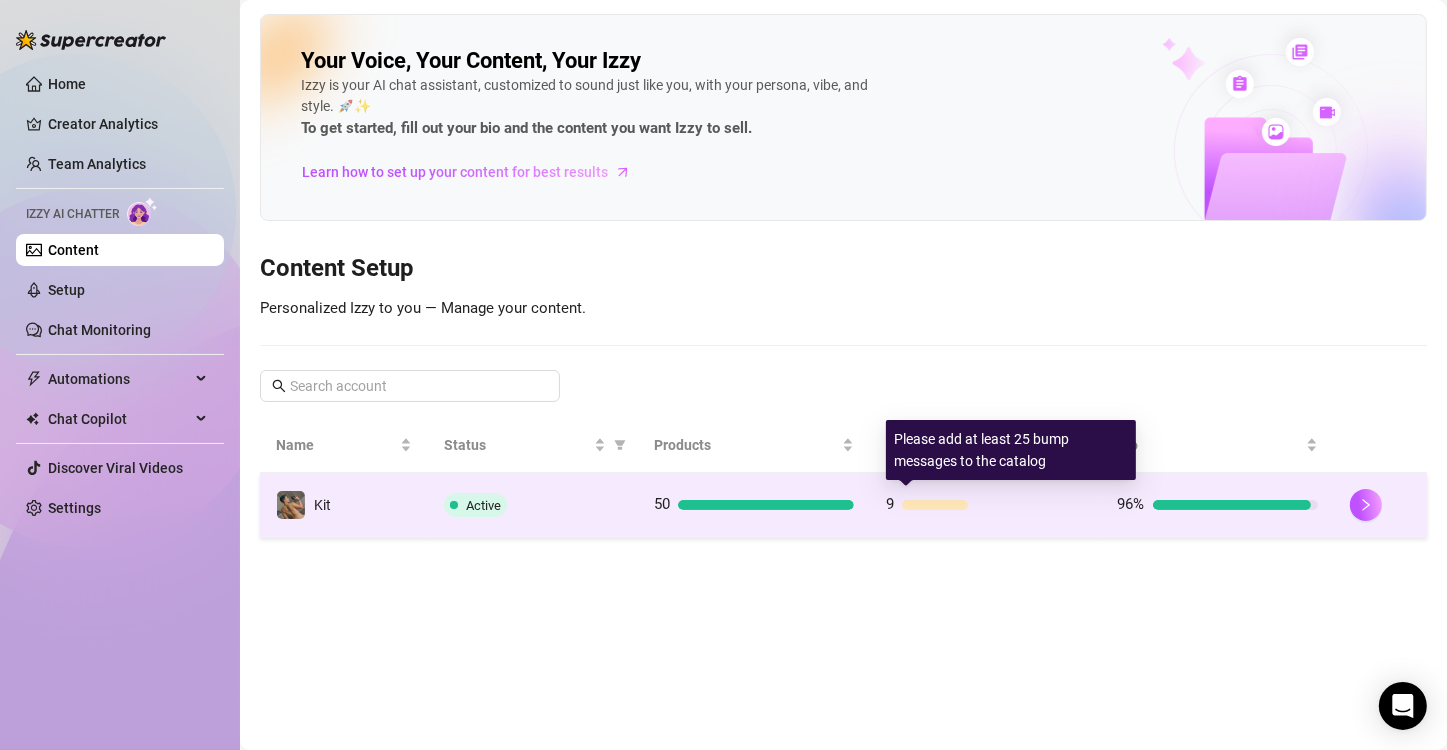 click at bounding box center (935, 505) 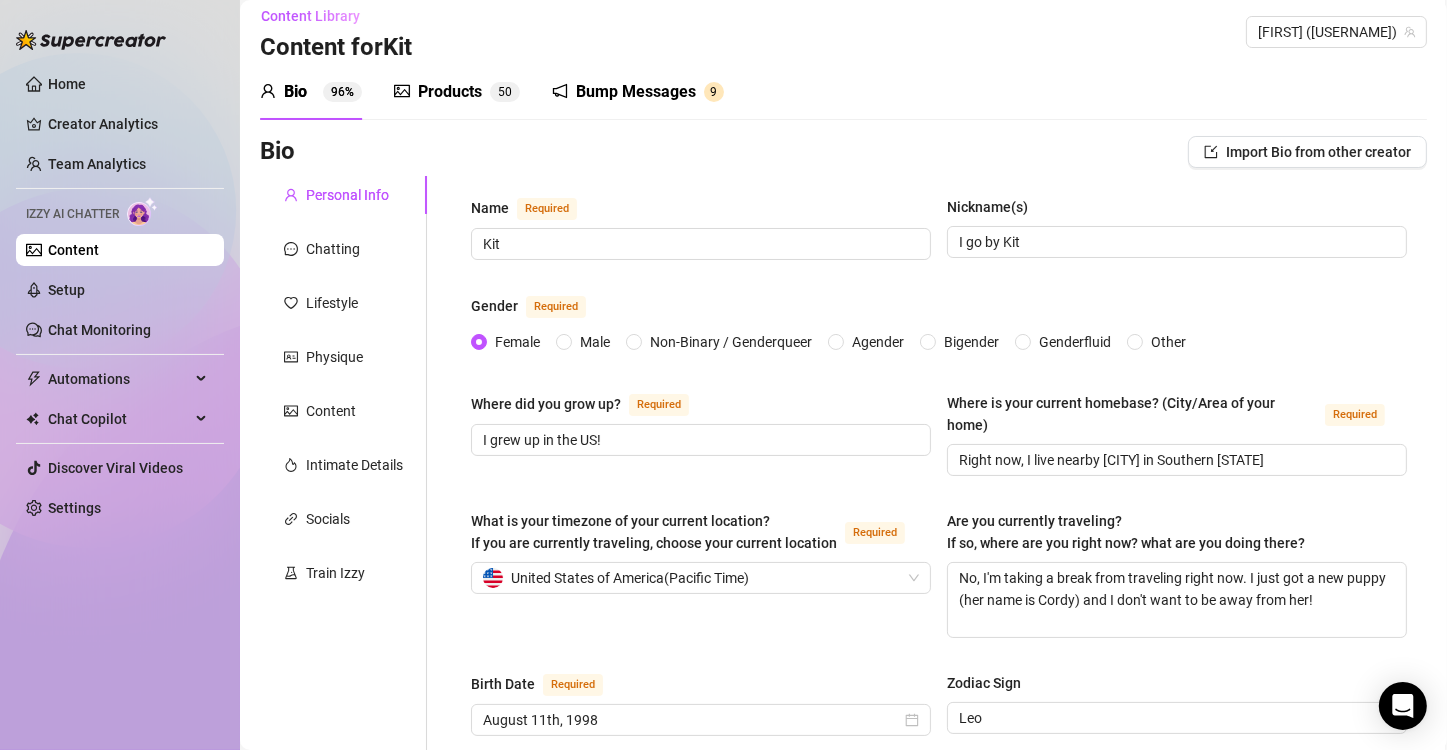scroll, scrollTop: 0, scrollLeft: 0, axis: both 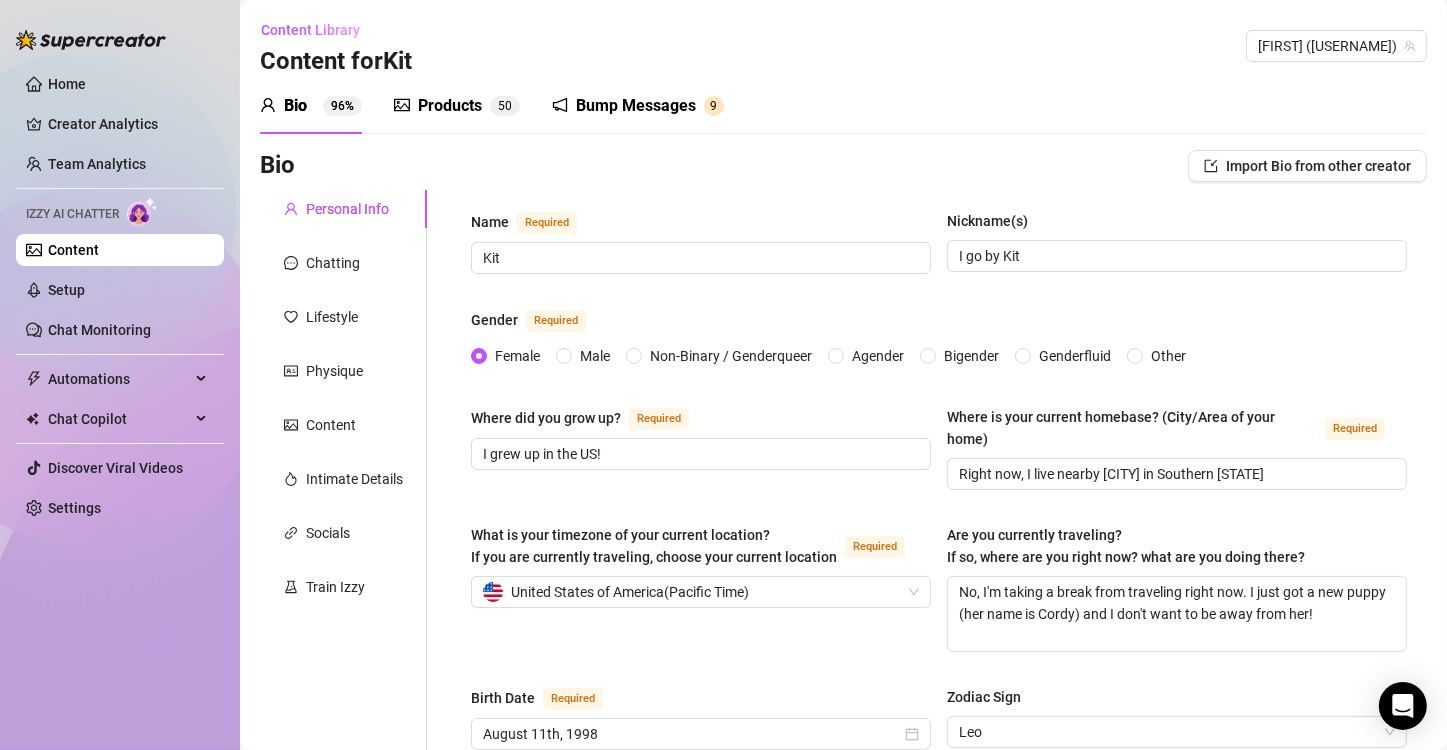 click on "Bump Messages 9" at bounding box center (638, 106) 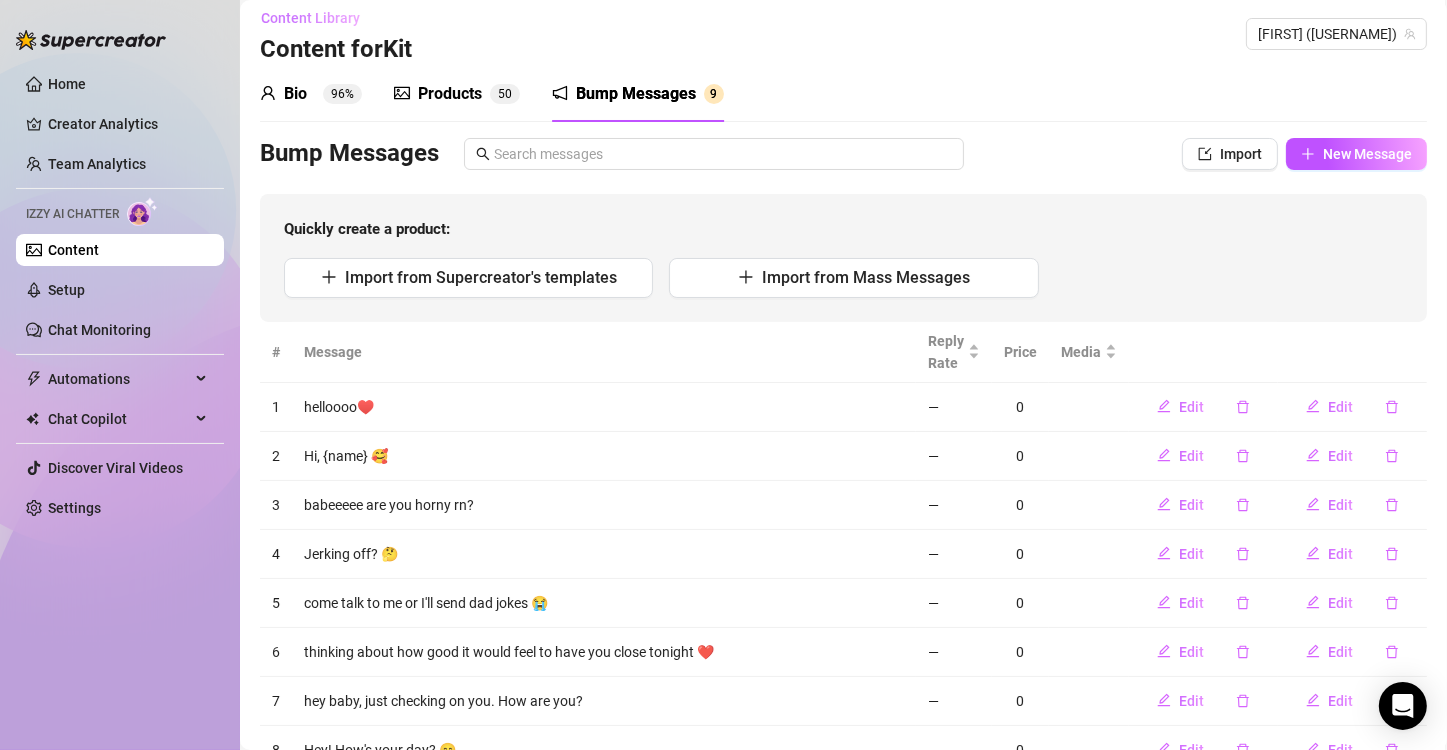 scroll, scrollTop: 0, scrollLeft: 0, axis: both 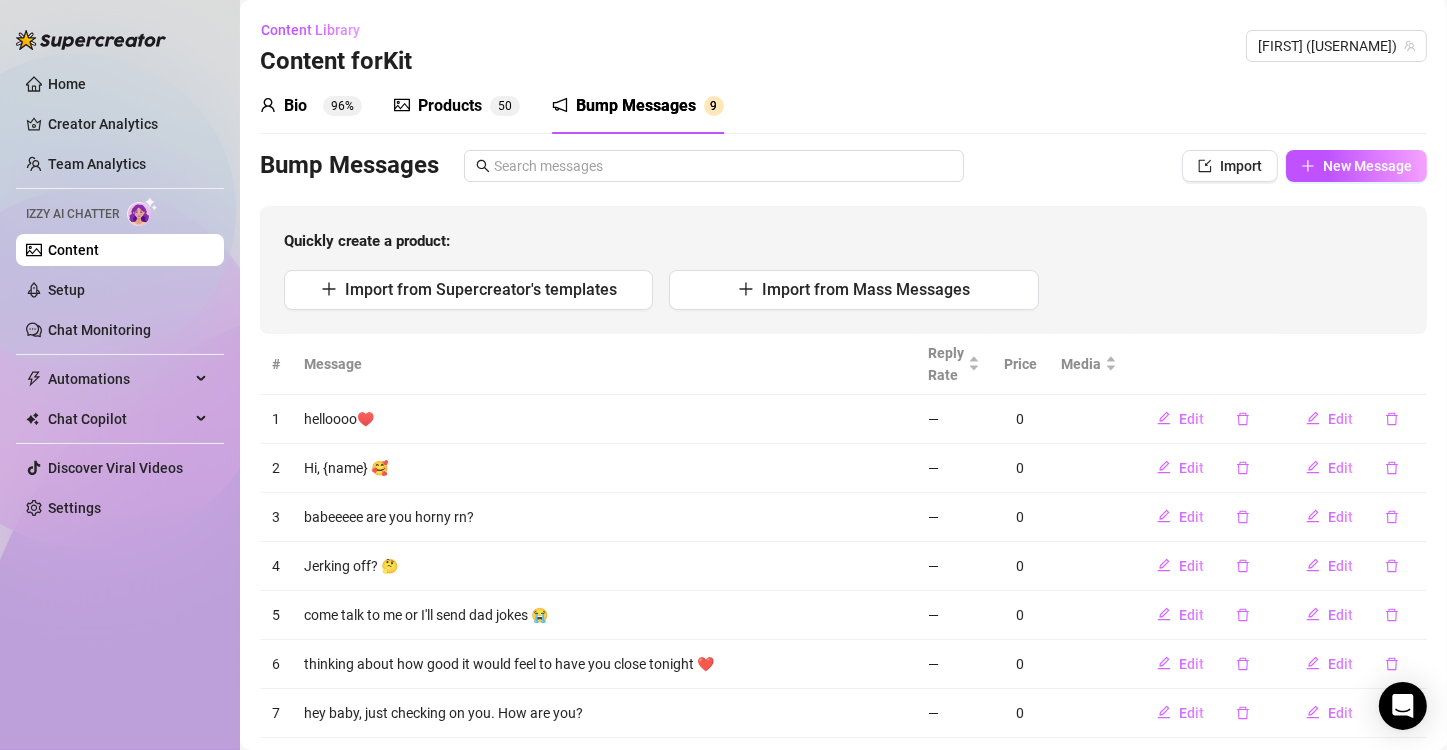 click on "Bio" at bounding box center [295, 106] 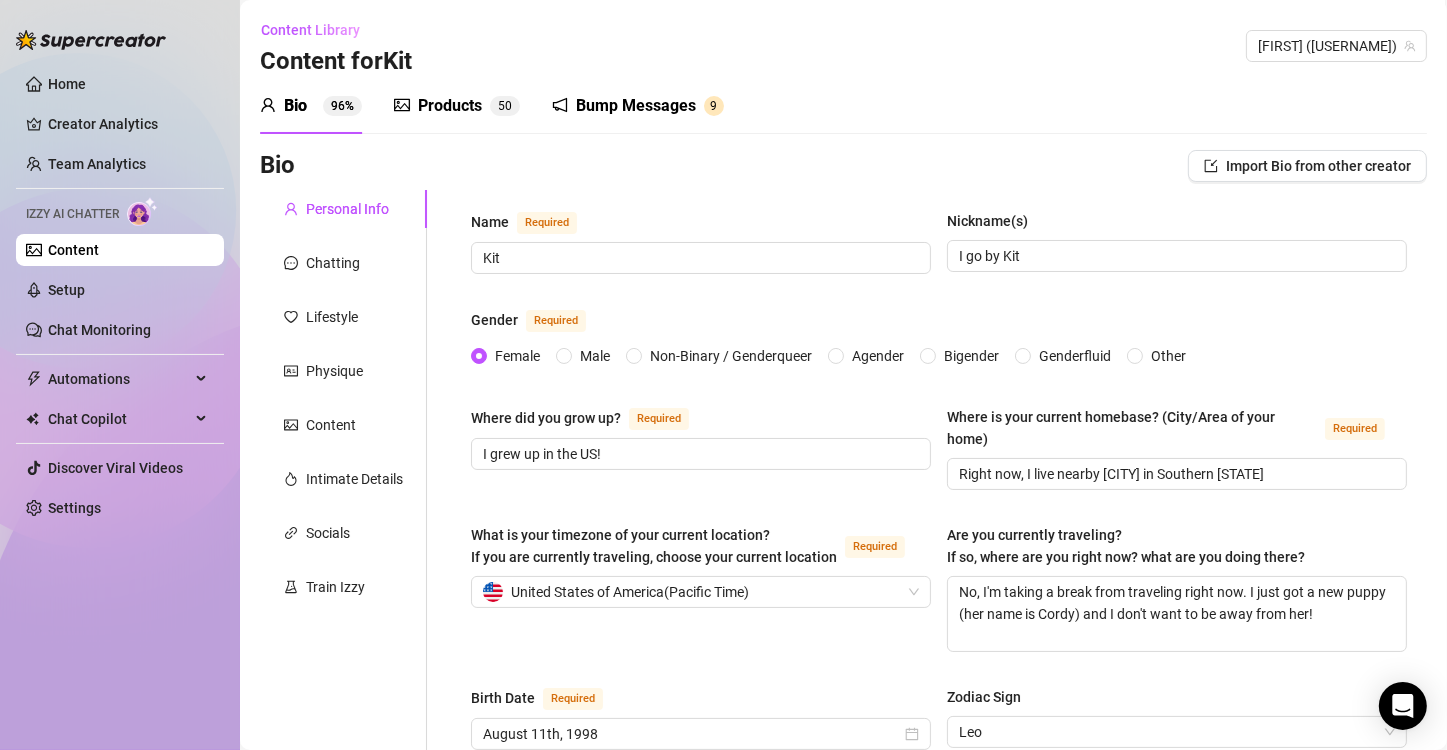 click on "Home Creator Analytics   Team Analytics Izzy AI Chatter Content Setup Chat Monitoring Automations All Message Flow Beta Bump Online Fans Expired Fans Chat Copilot All AI Reply Message Library Fan CRM Discover Viral Videos Settings" at bounding box center (120, 296) 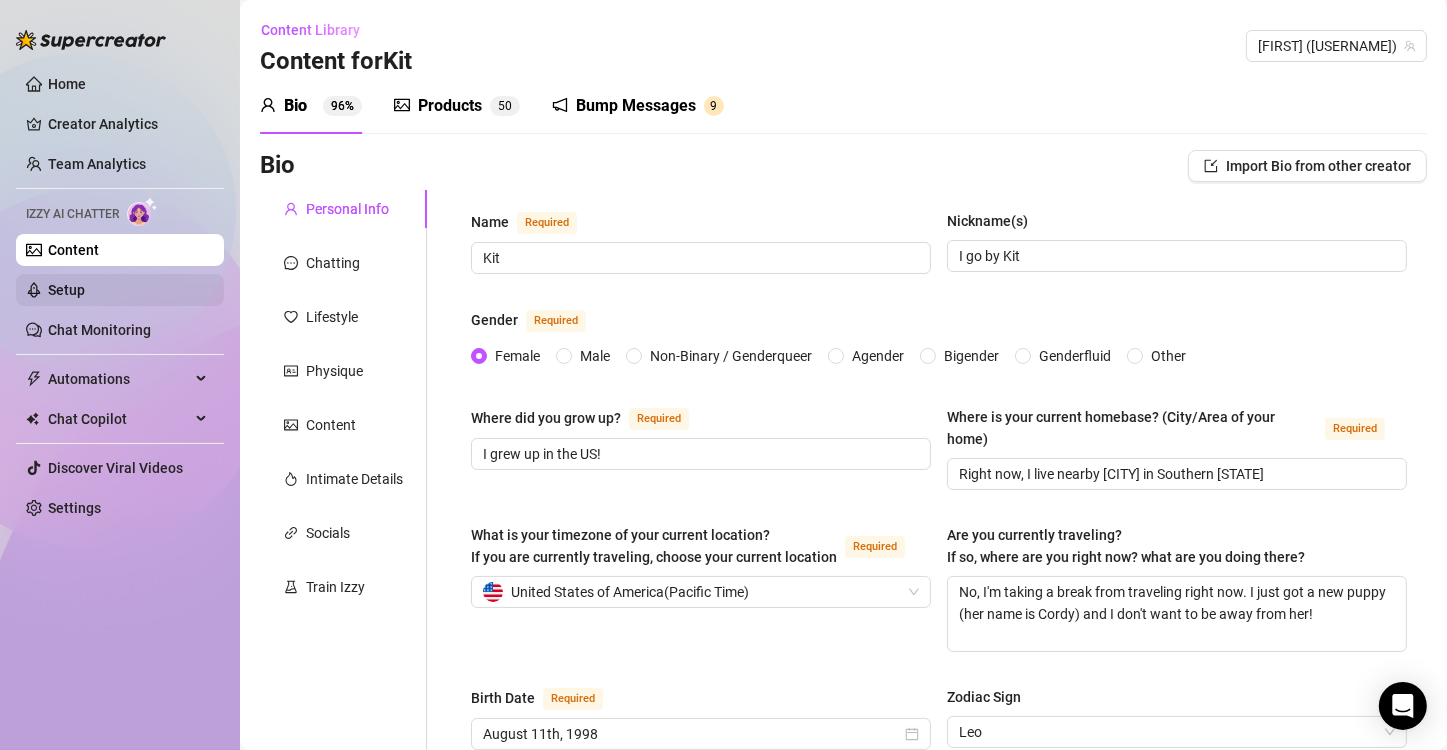 click on "Setup" at bounding box center (66, 290) 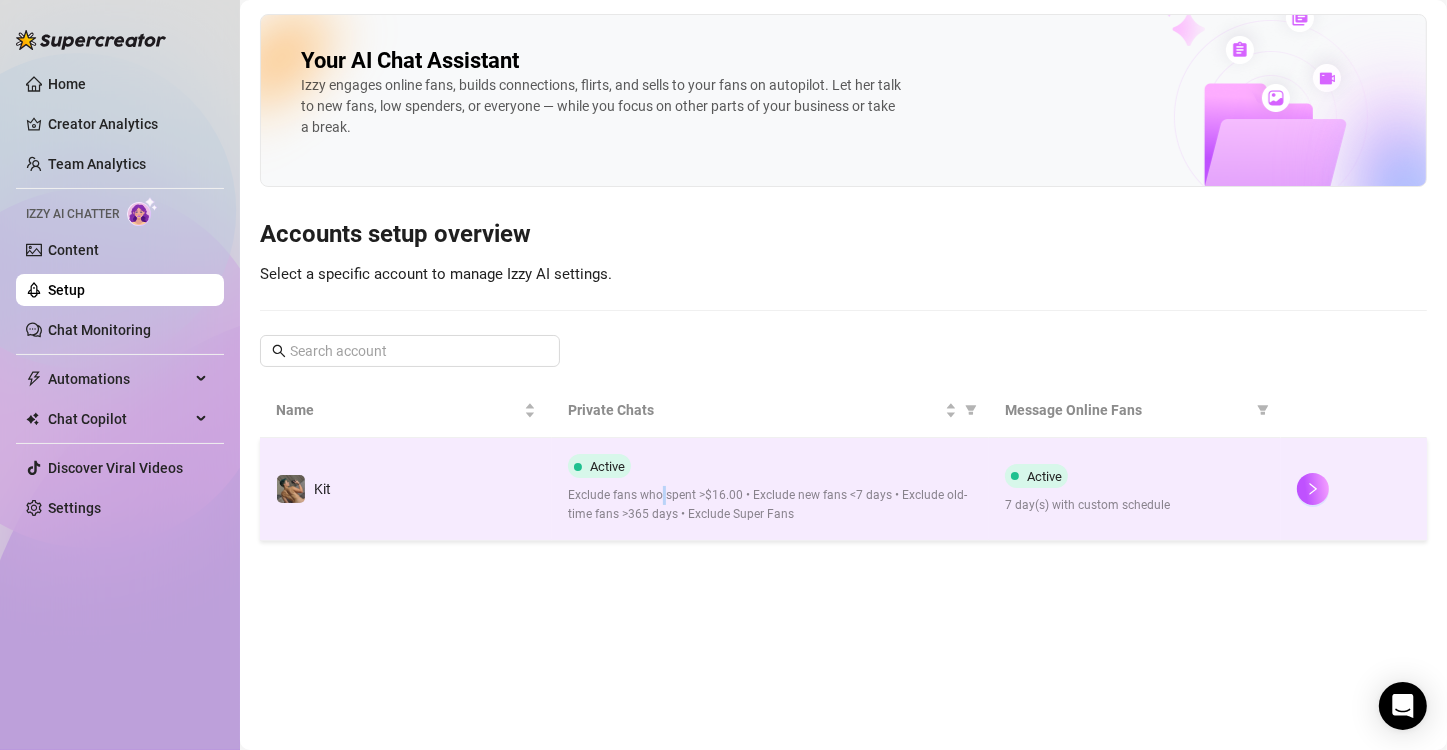 click on "Active Exclude fans who spent >$16.00 • Exclude new fans <7 days • Exclude old-time fans >365 days • Exclude Super Fans" at bounding box center [771, 489] 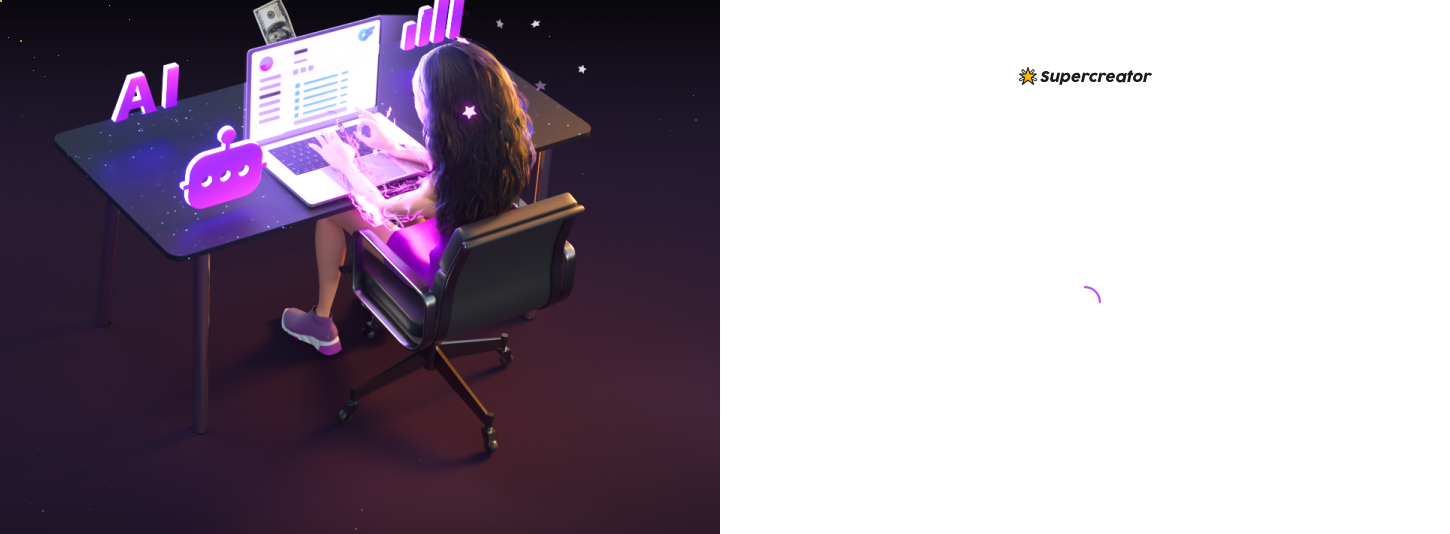 scroll, scrollTop: 0, scrollLeft: 0, axis: both 